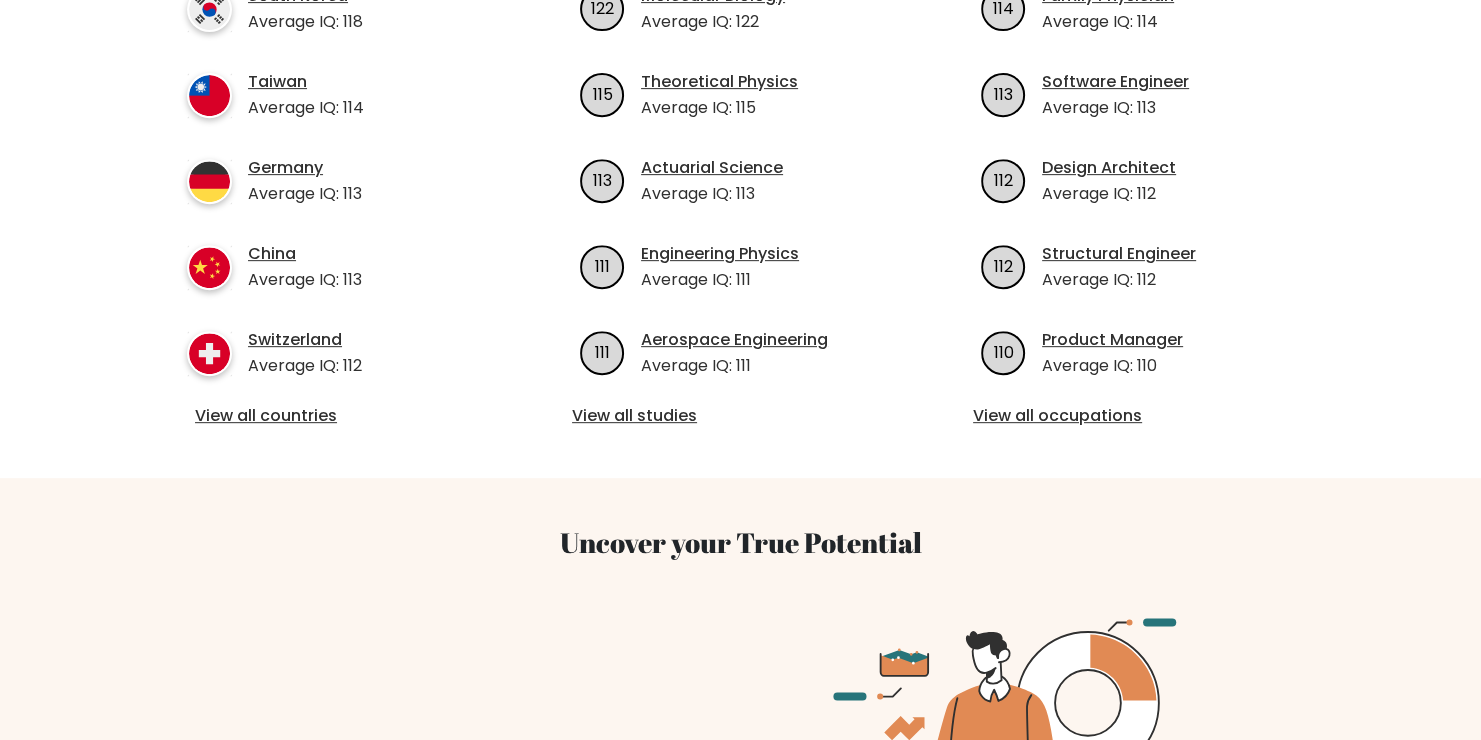 scroll, scrollTop: 800, scrollLeft: 0, axis: vertical 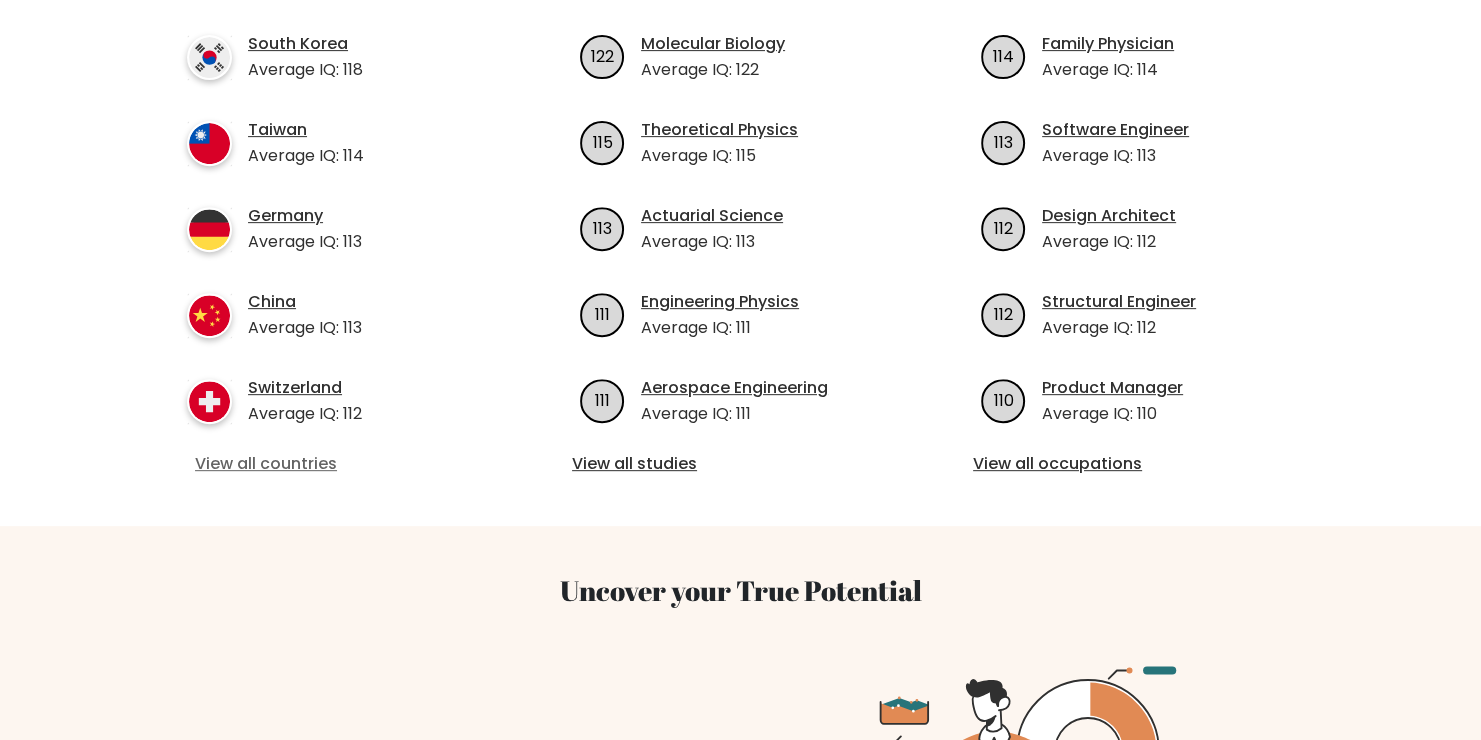 click on "View all countries" at bounding box center (339, 464) 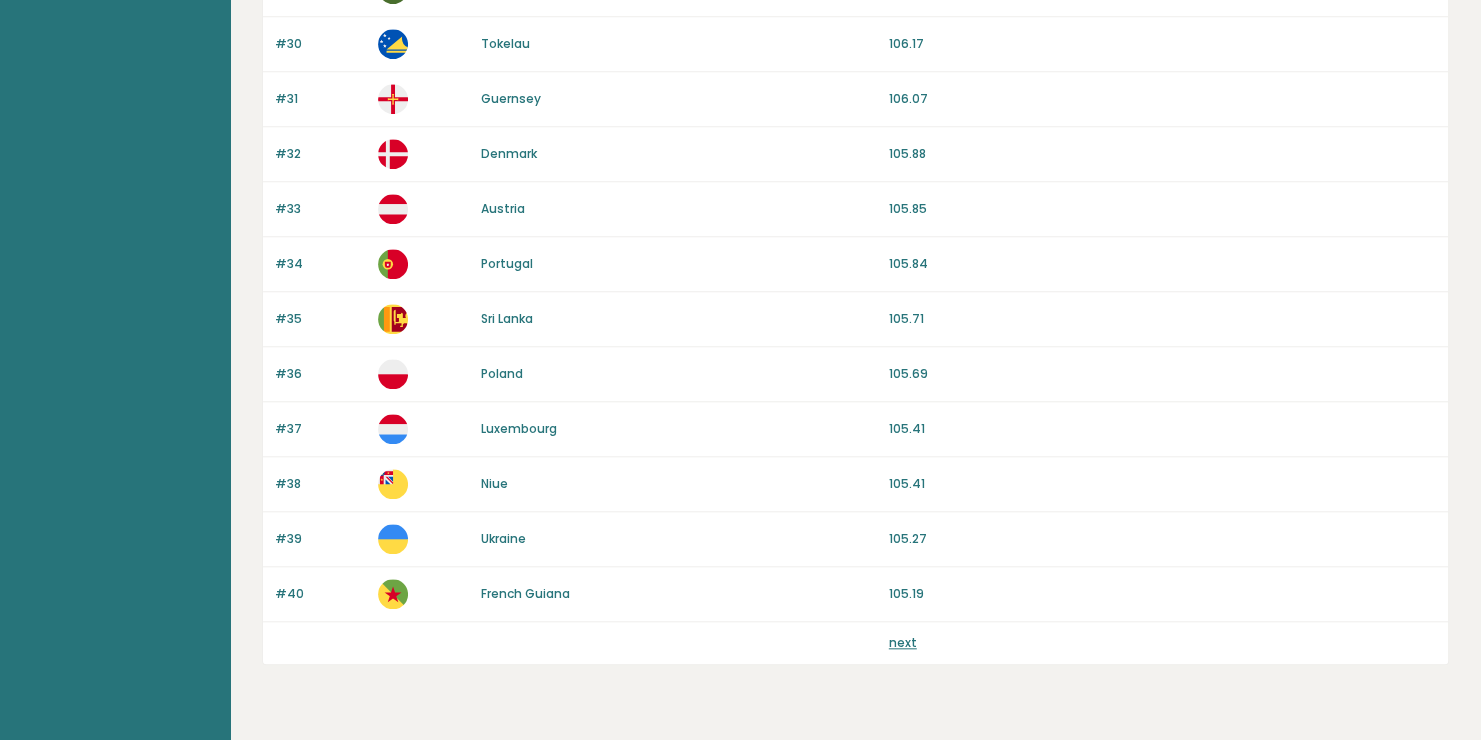 scroll, scrollTop: 1848, scrollLeft: 0, axis: vertical 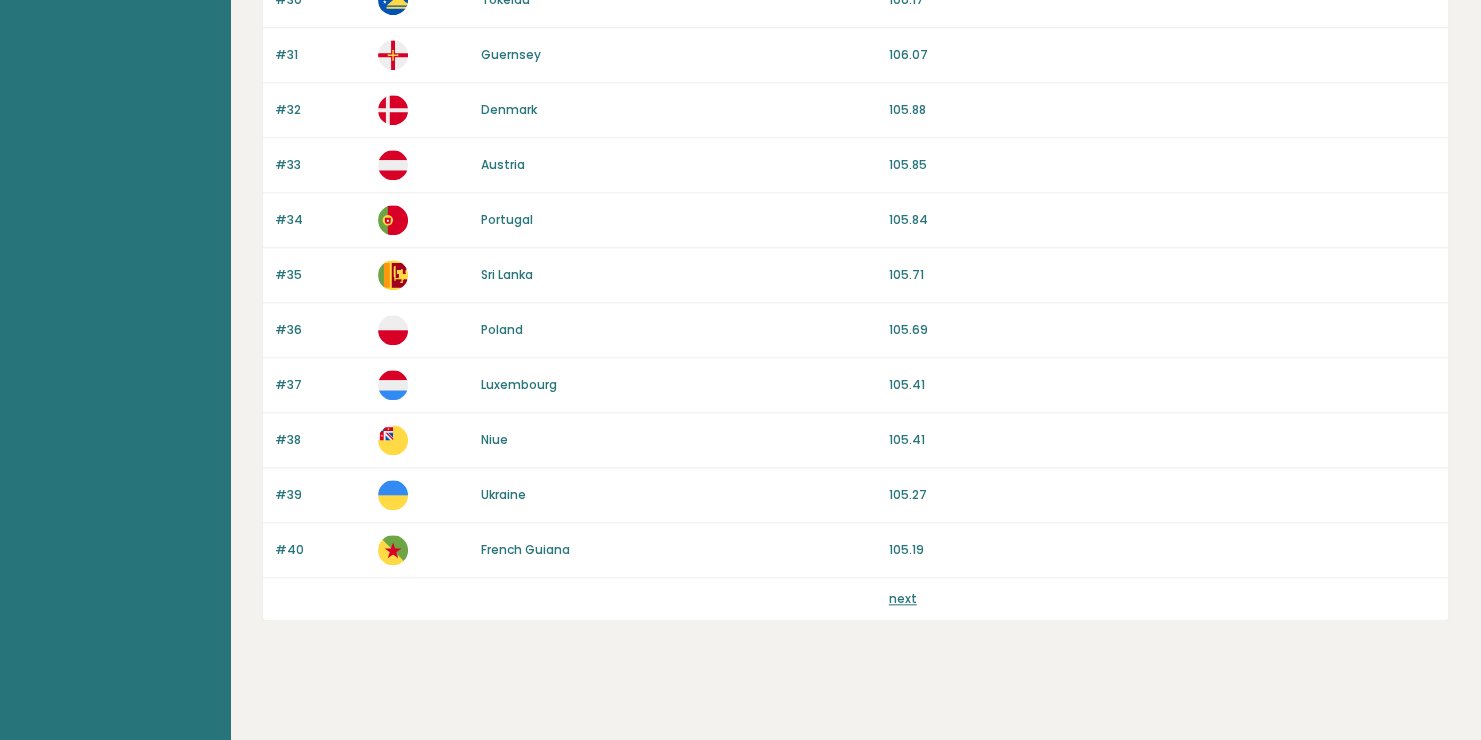 click on "next" at bounding box center [903, 598] 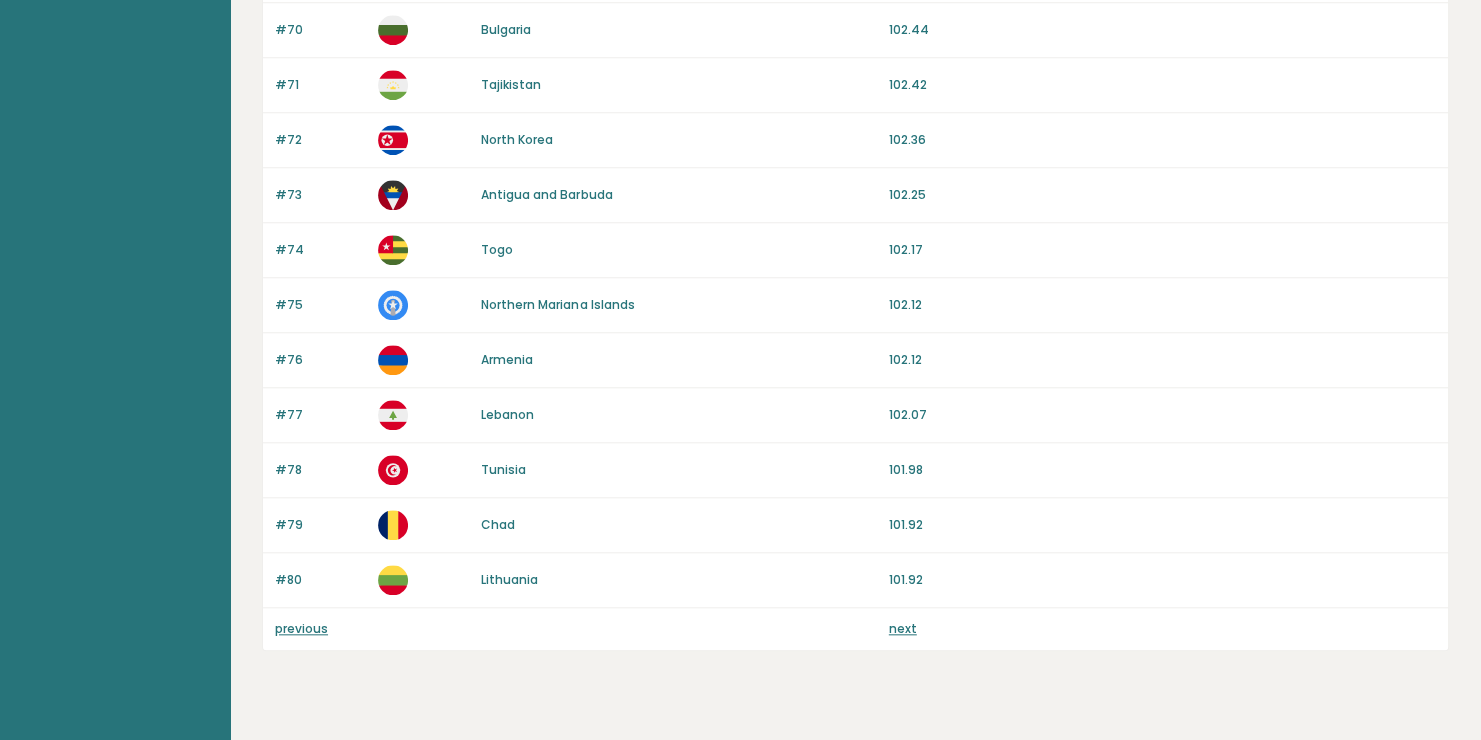 scroll, scrollTop: 1848, scrollLeft: 0, axis: vertical 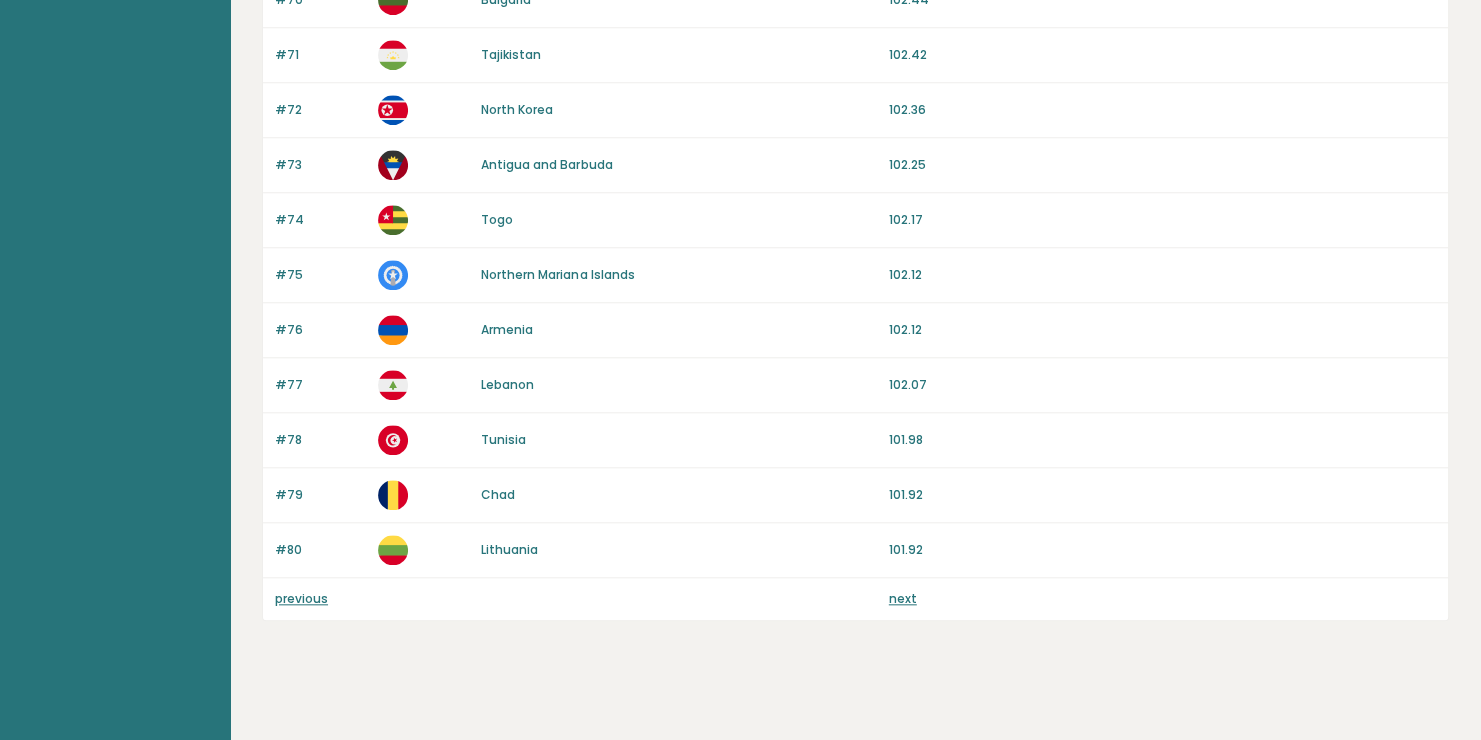 click on "next" at bounding box center [903, 598] 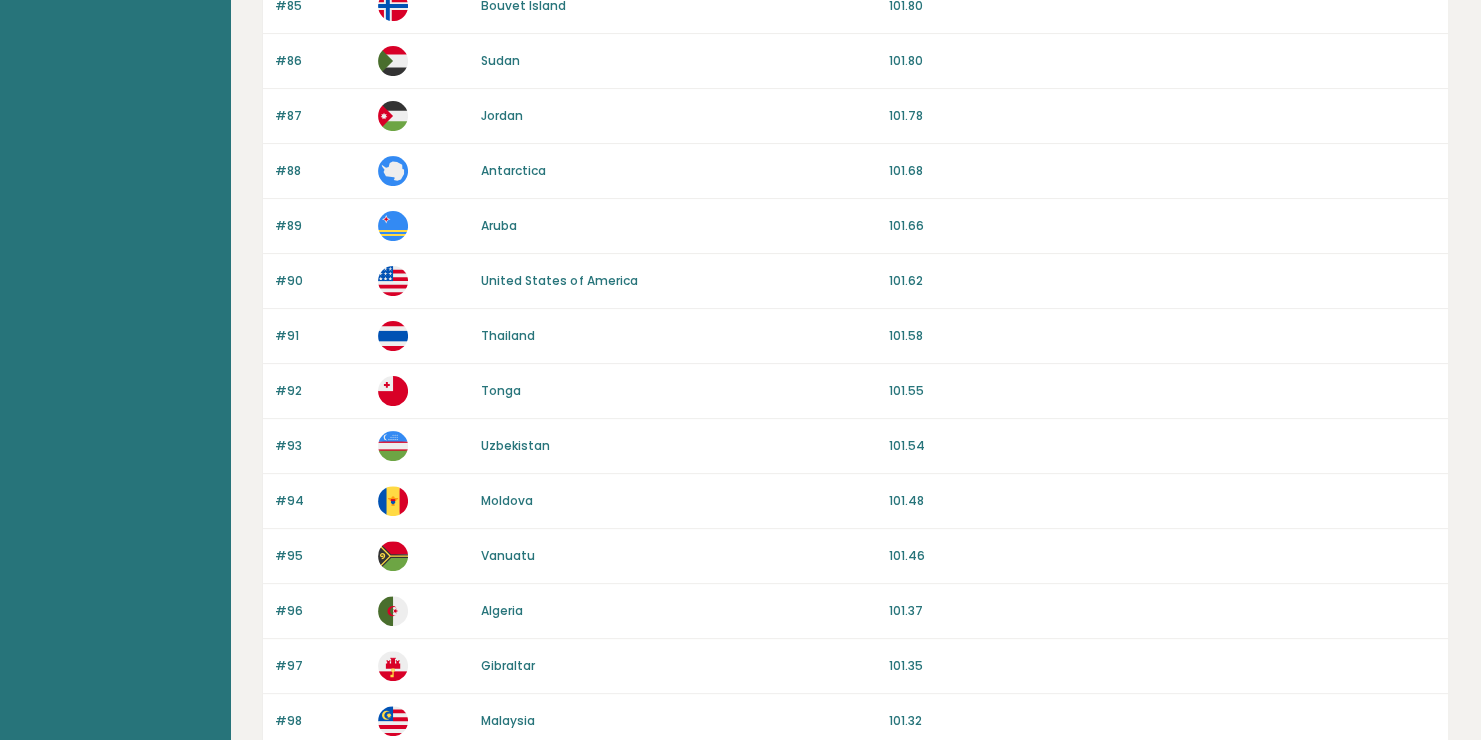 scroll, scrollTop: 448, scrollLeft: 0, axis: vertical 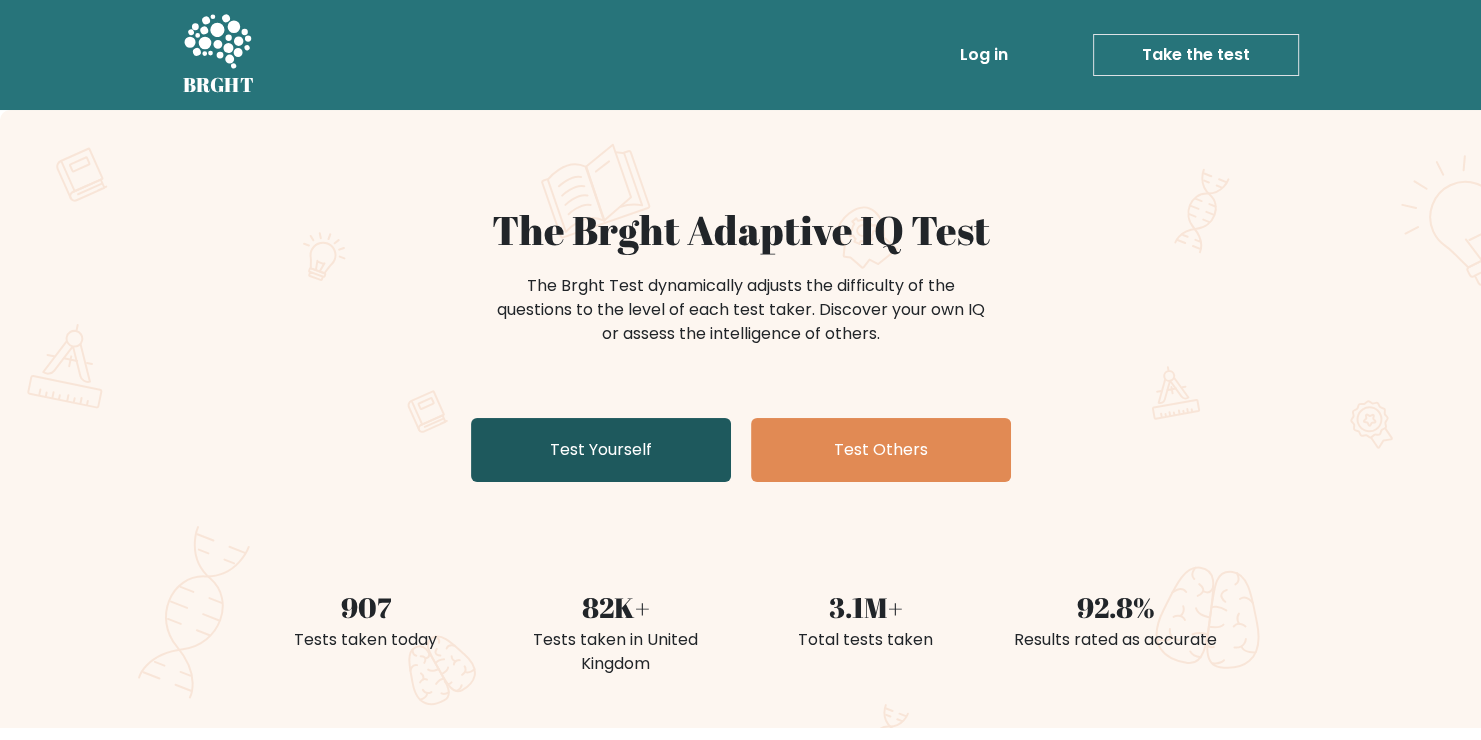 click on "Test Yourself" at bounding box center [601, 450] 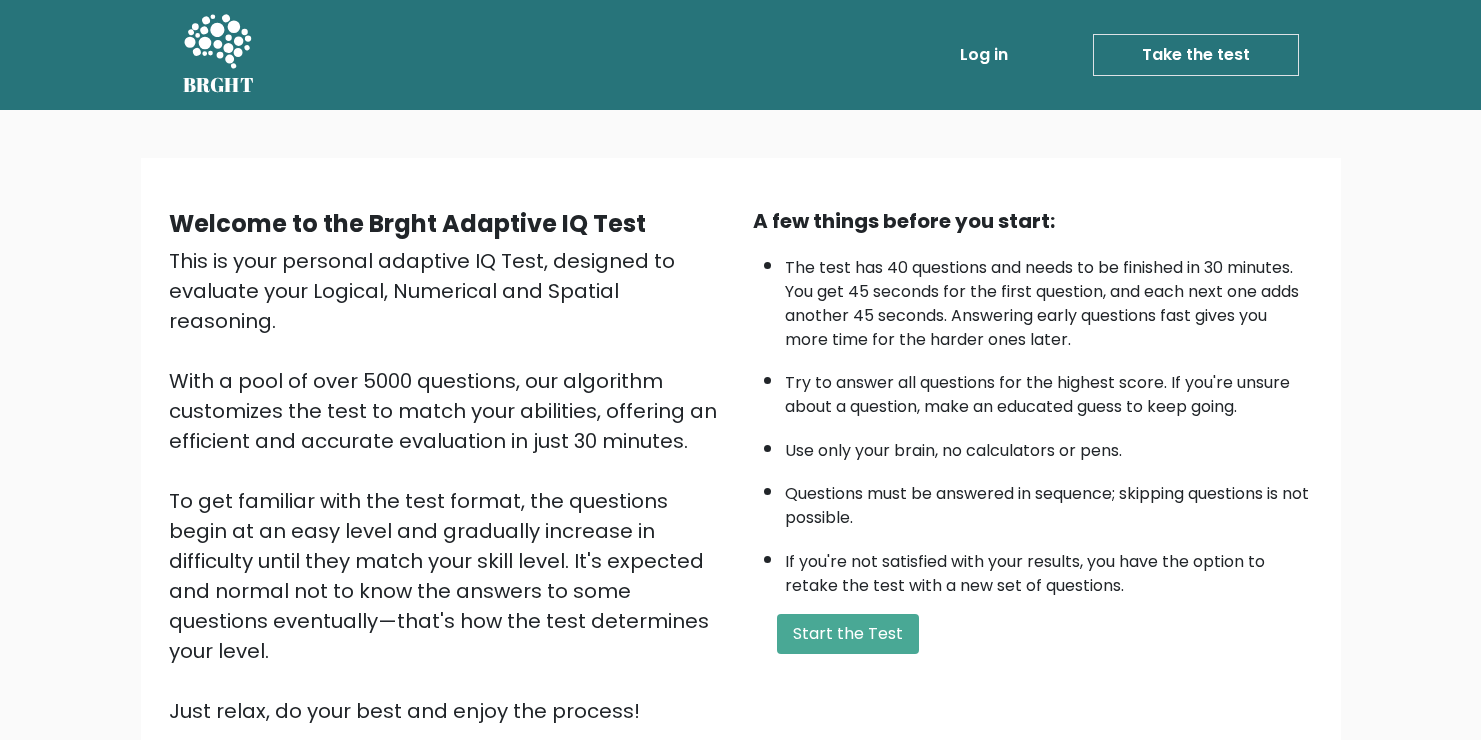 scroll, scrollTop: 0, scrollLeft: 0, axis: both 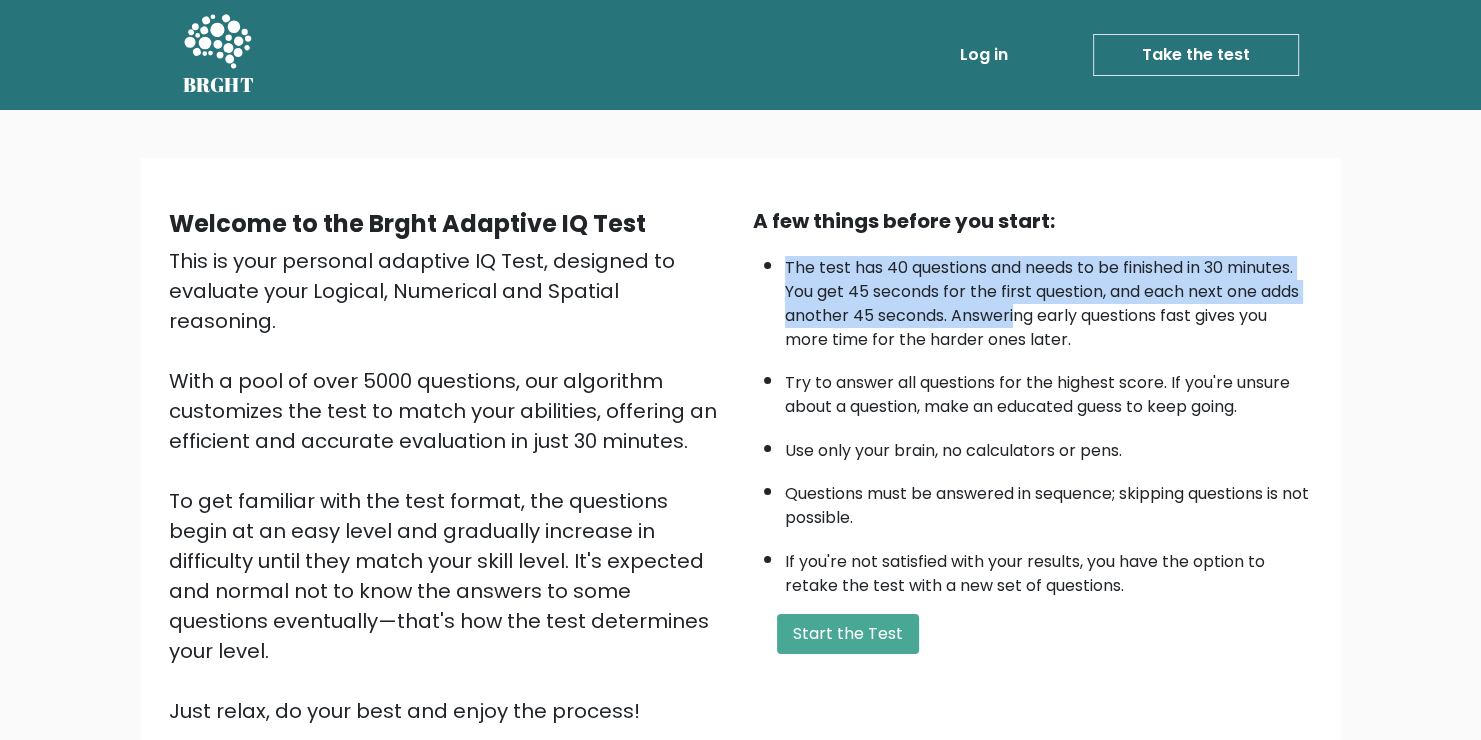 drag, startPoint x: 781, startPoint y: 261, endPoint x: 1079, endPoint y: 307, distance: 301.52945 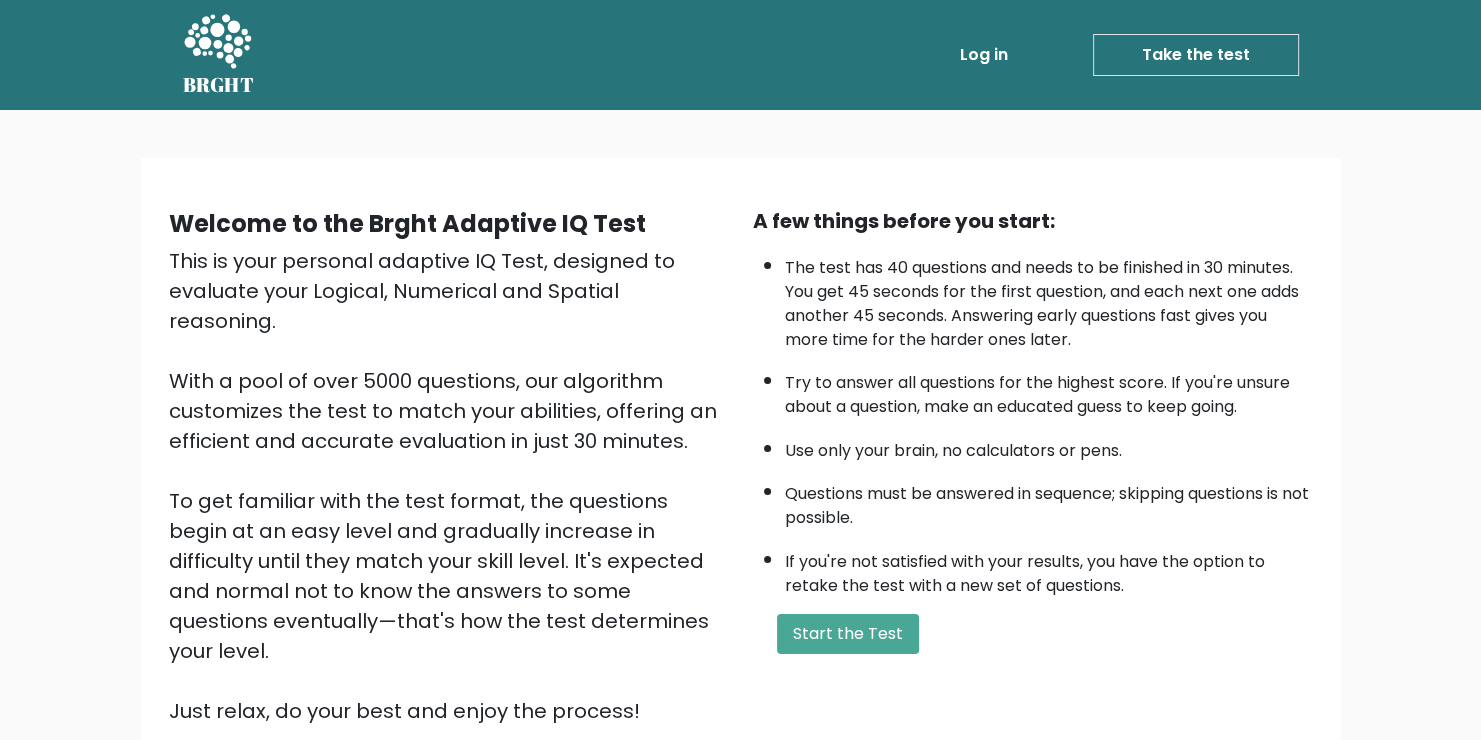 click on "The test has 40 questions and needs to be finished in 30 minutes. You get 45 seconds for the first question, and each next one adds another 45 seconds. Answering early questions fast gives you more time for the harder ones later." at bounding box center (1049, 299) 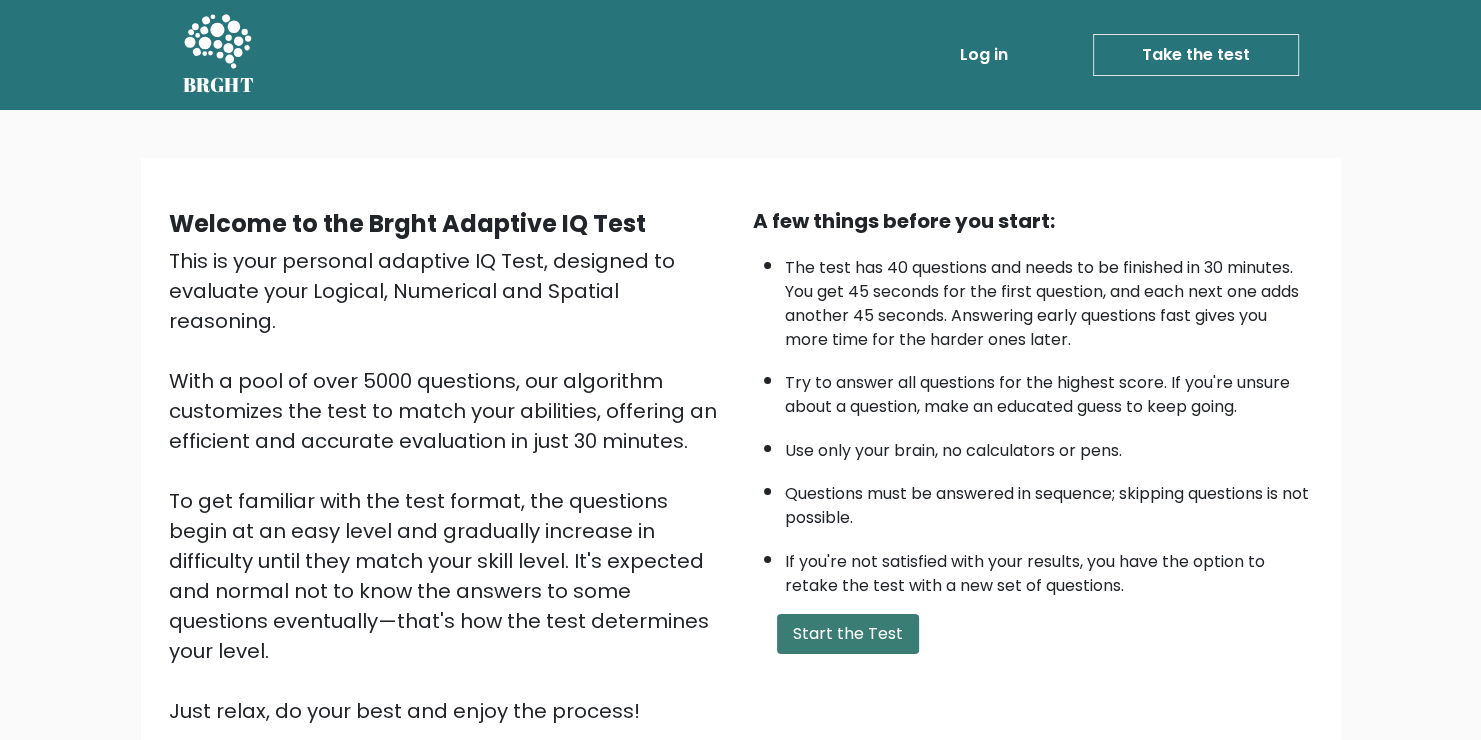 click on "Start the Test" at bounding box center (848, 634) 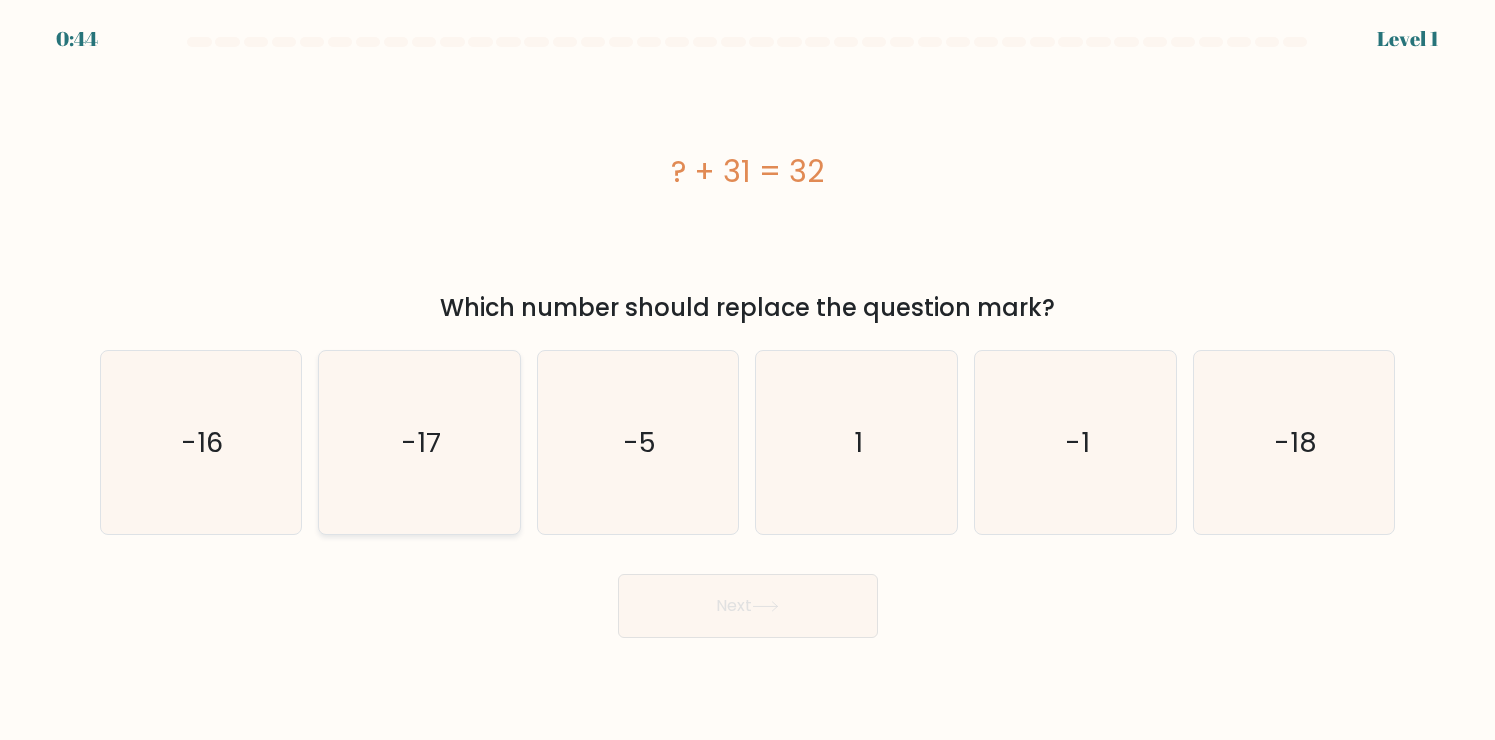 scroll, scrollTop: 0, scrollLeft: 0, axis: both 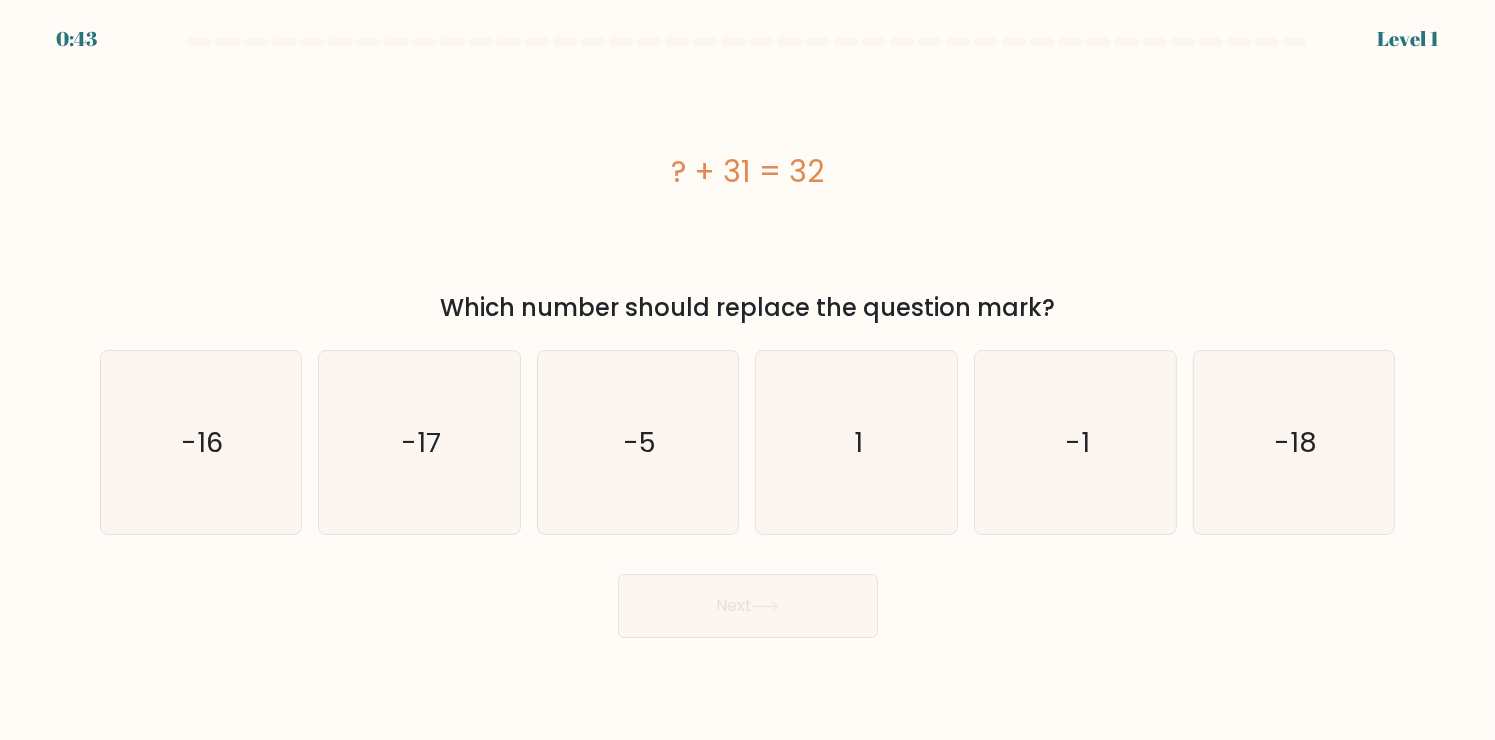 drag, startPoint x: 391, startPoint y: 305, endPoint x: 1039, endPoint y: 308, distance: 648.00696 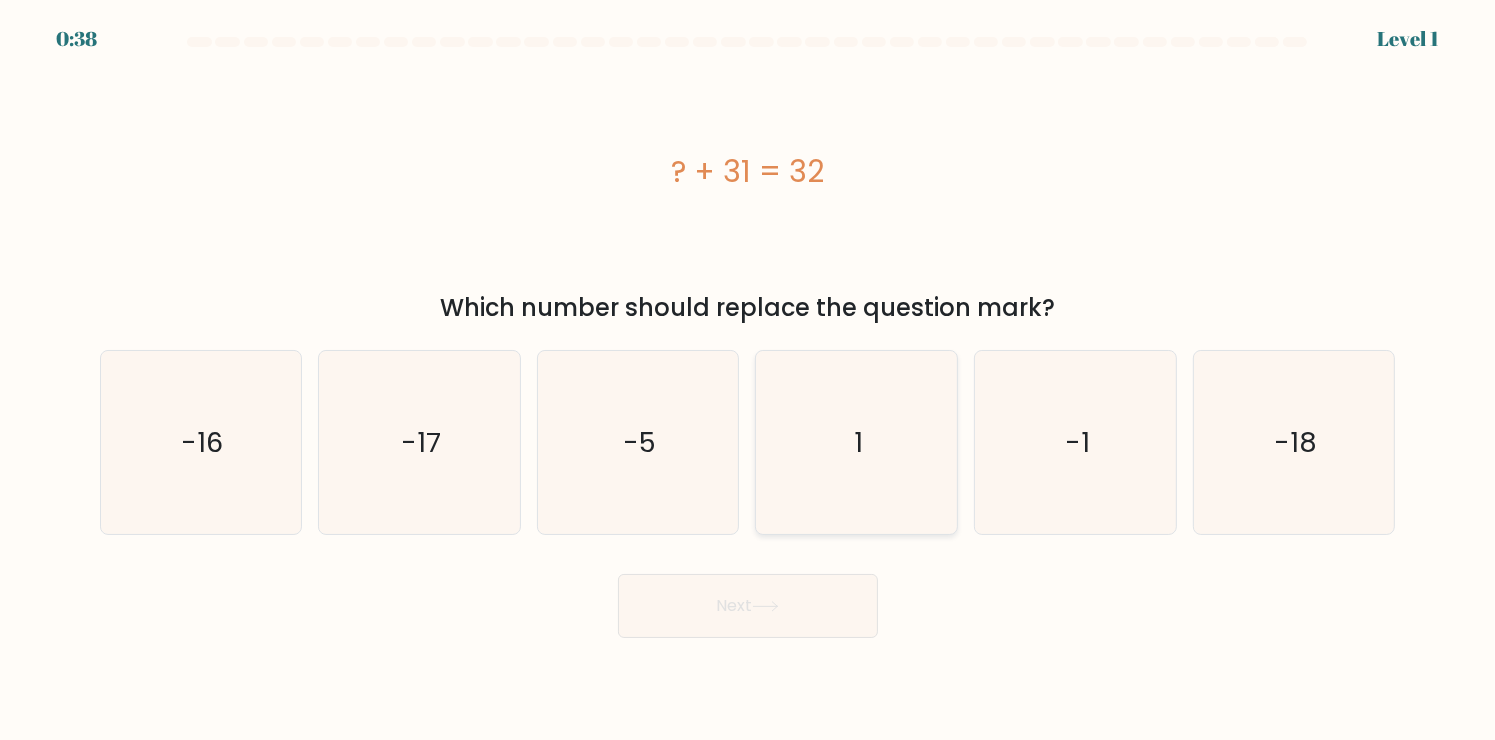click on "1" 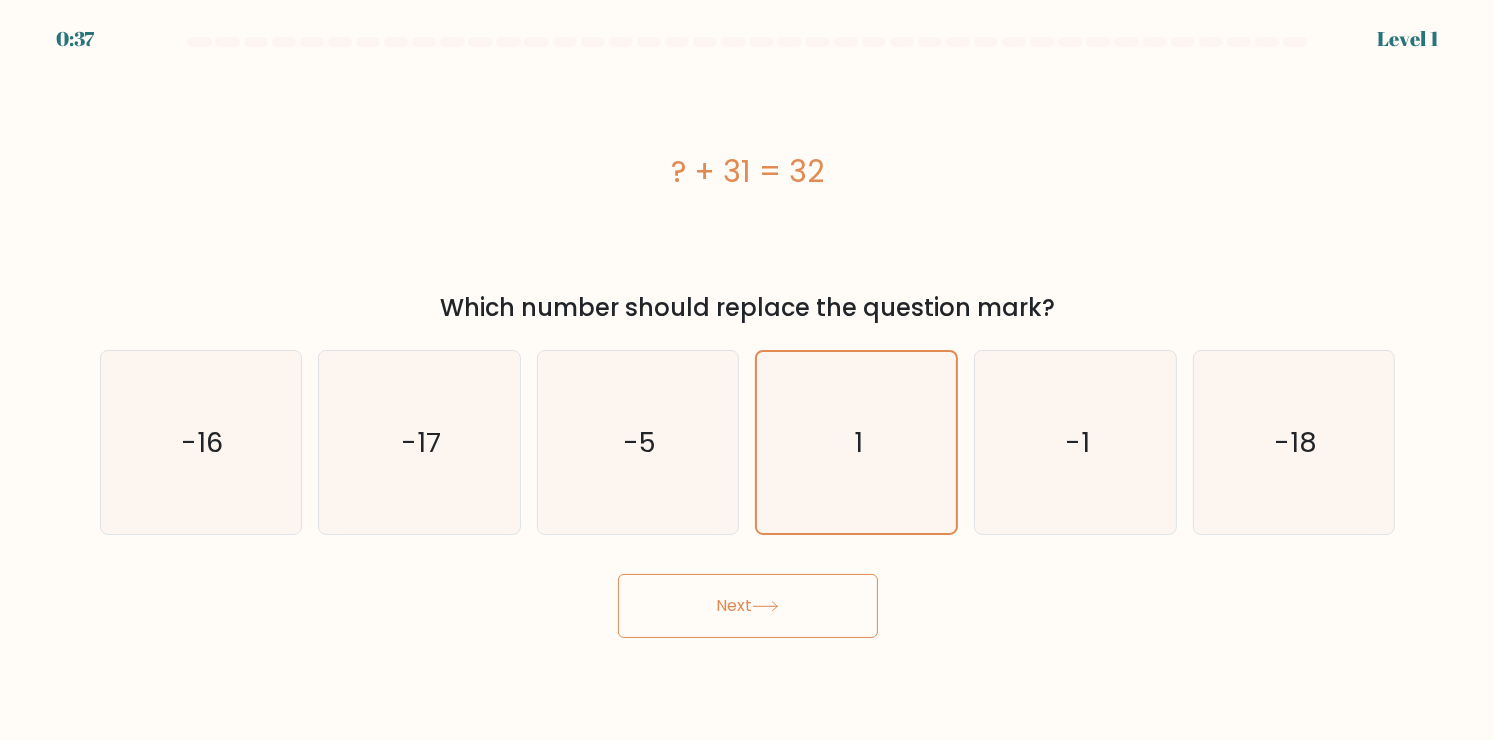 click on "0:37
Level 1
a." at bounding box center [747, 370] 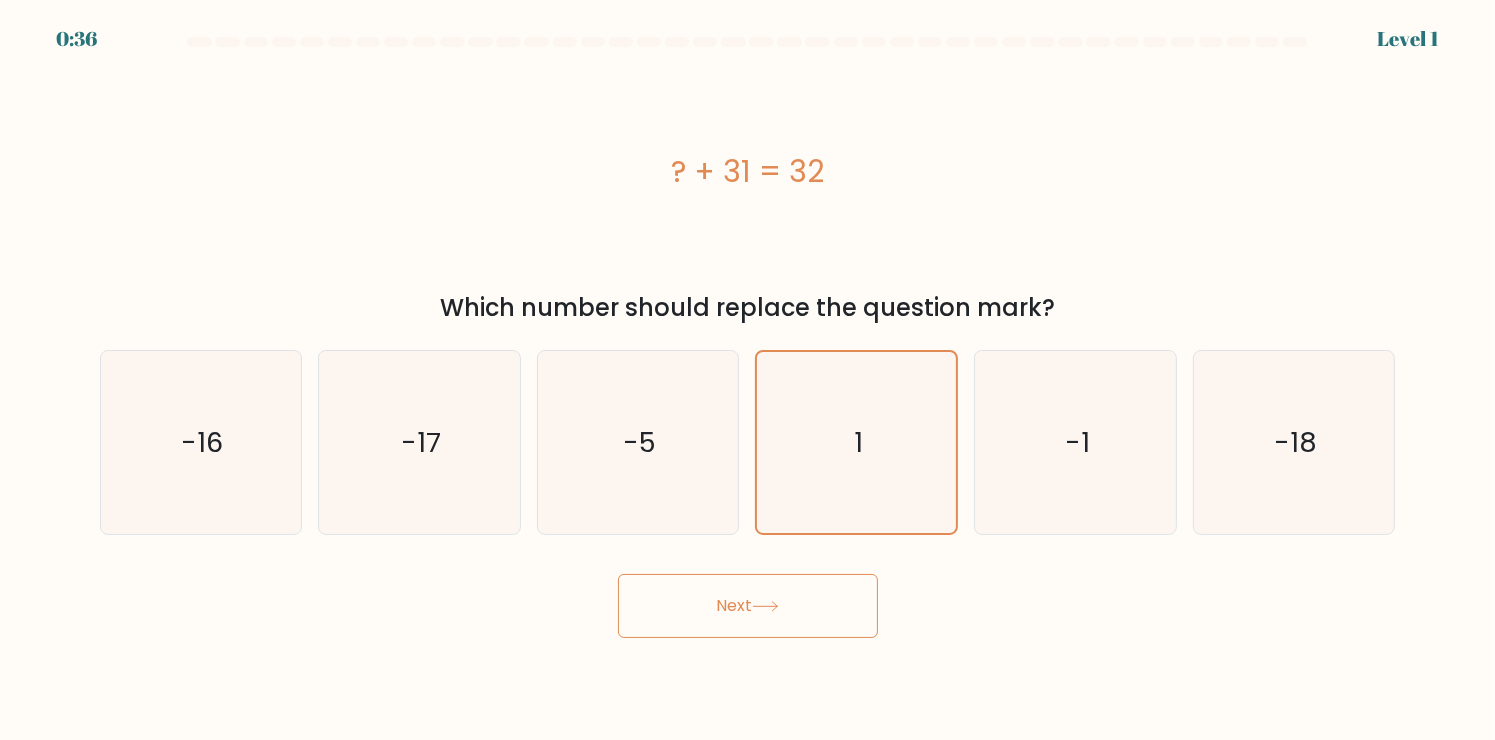 click on "Next" at bounding box center (748, 606) 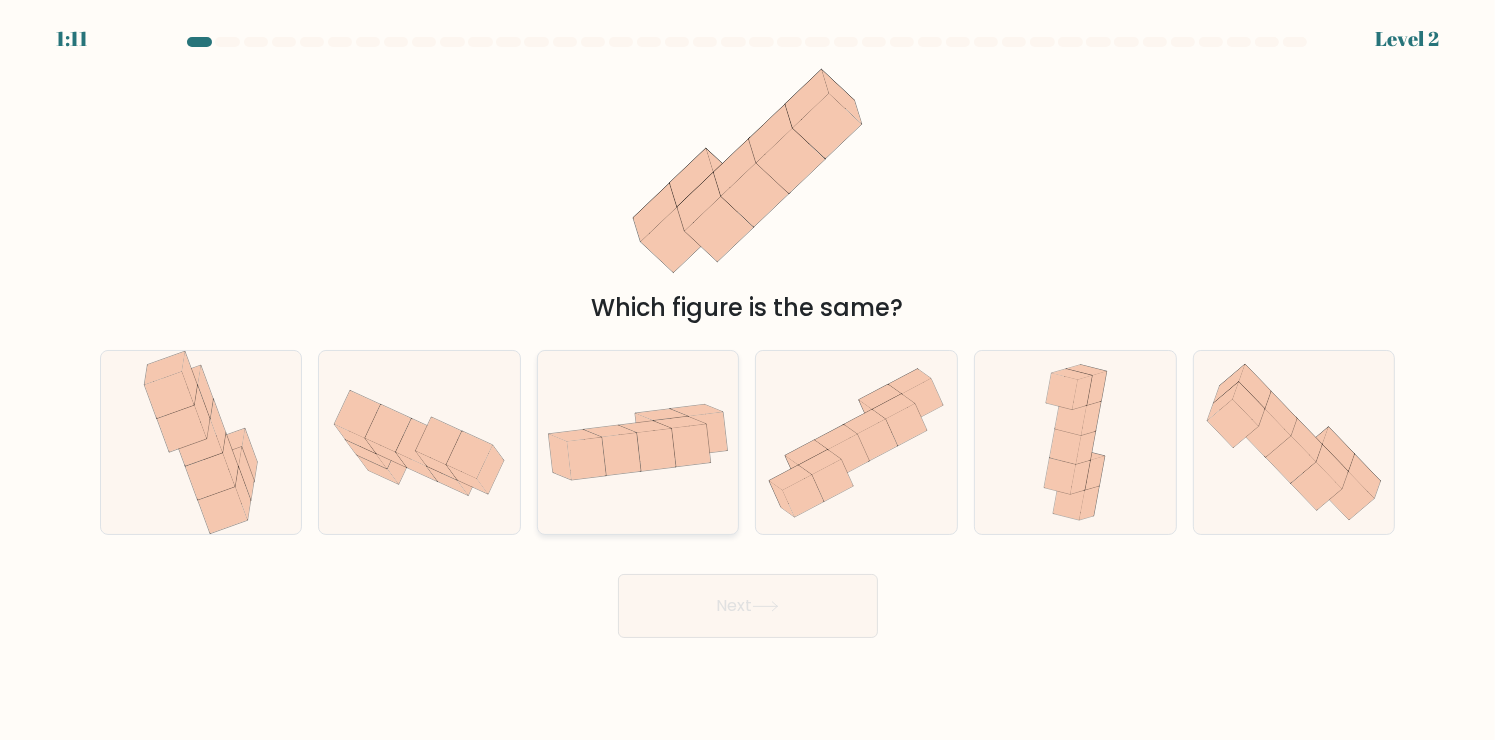 click 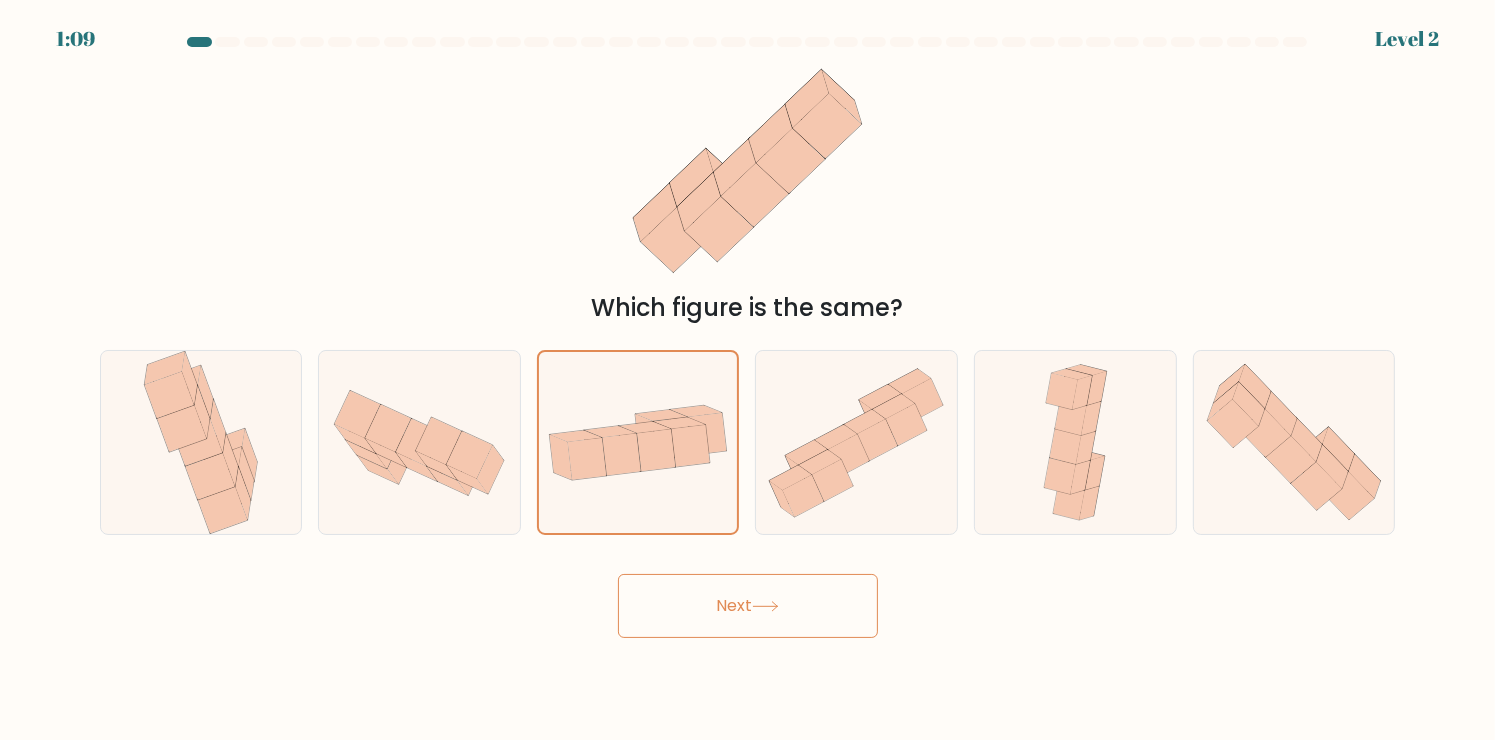click on "Next" at bounding box center [748, 606] 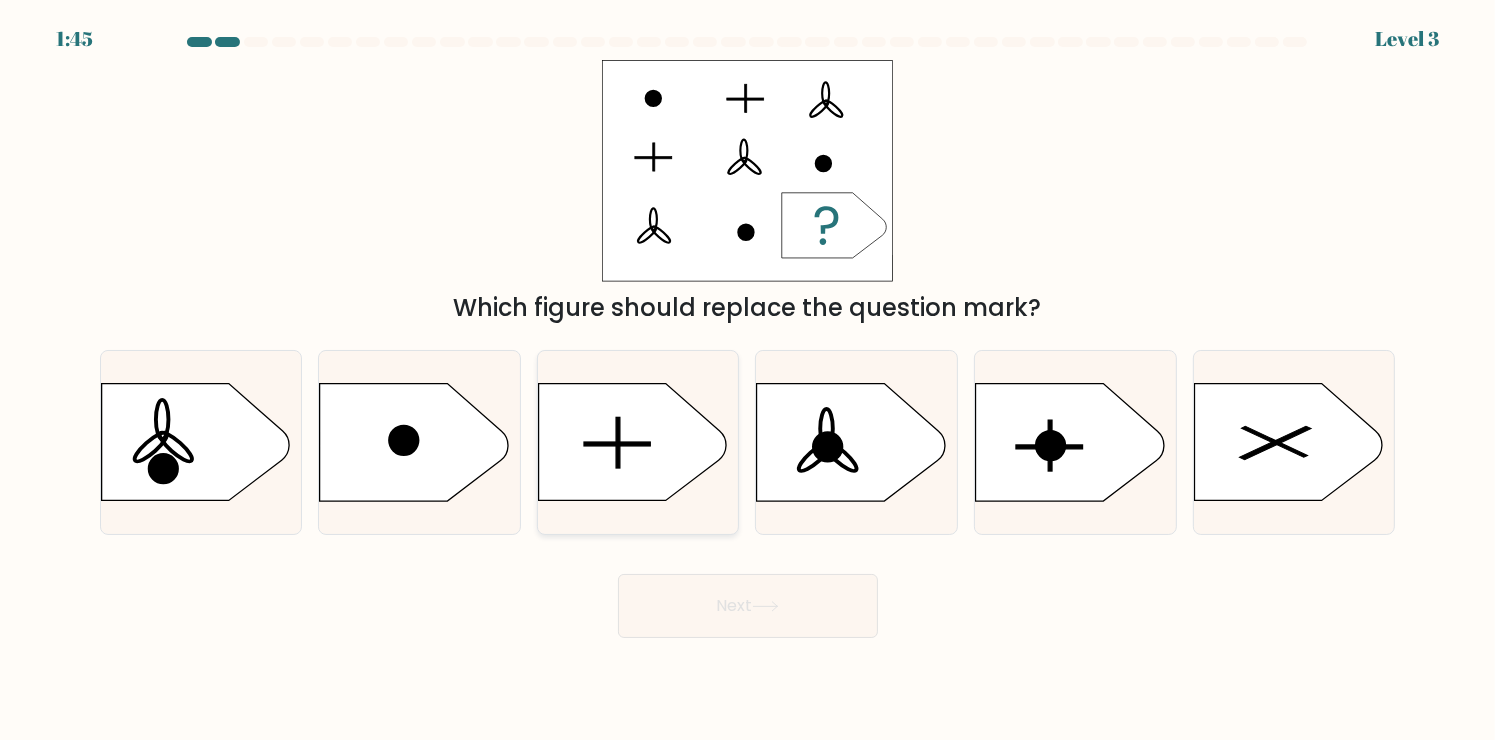 click 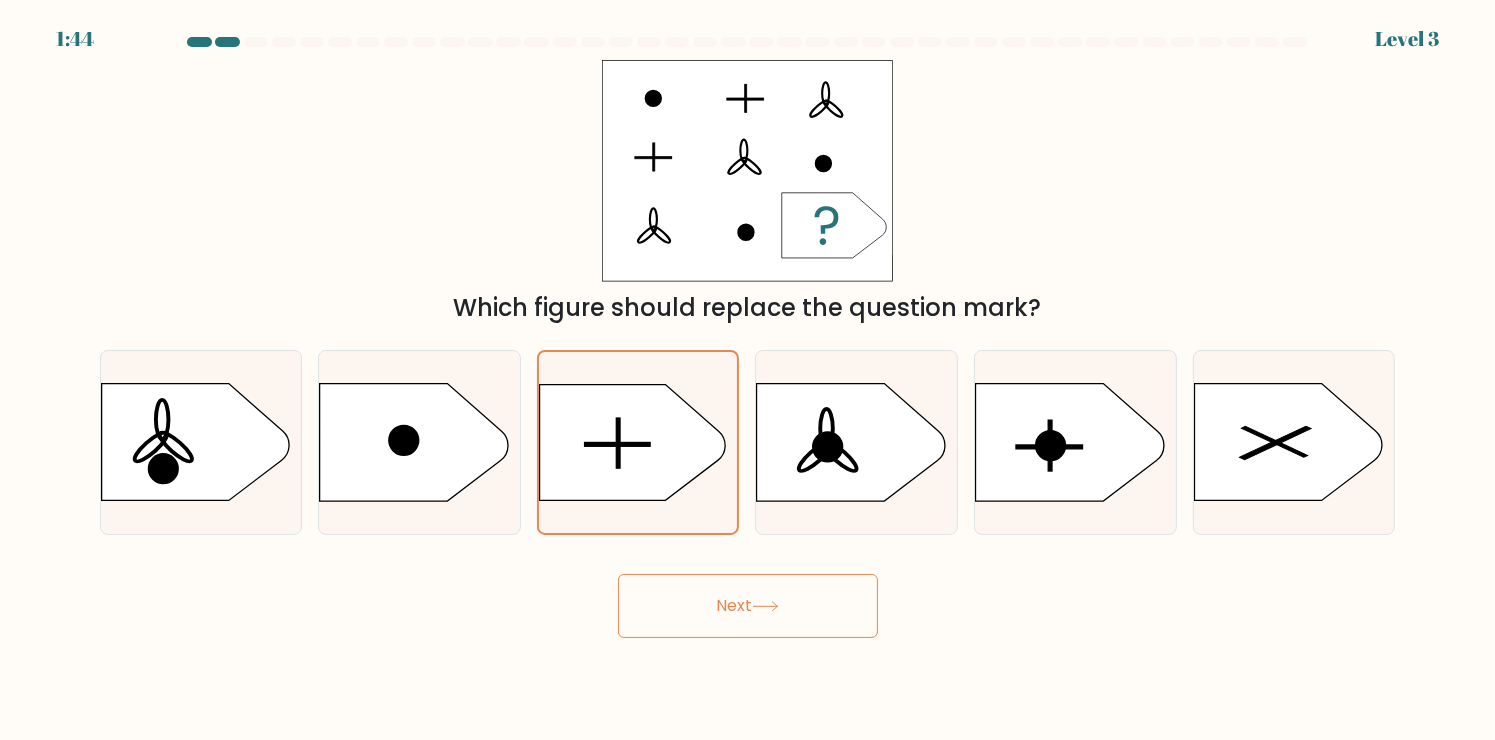 click on "Next" at bounding box center [748, 606] 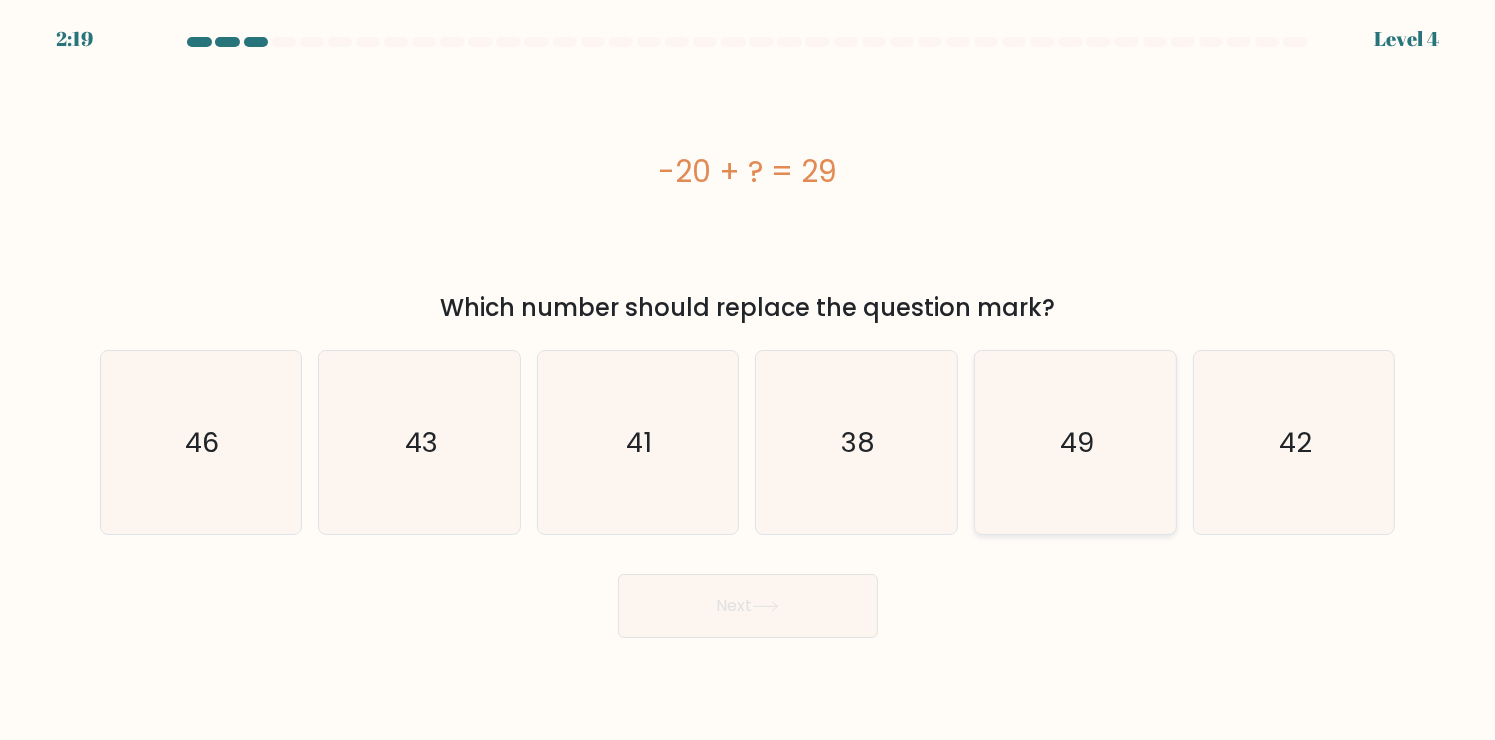 click on "49" 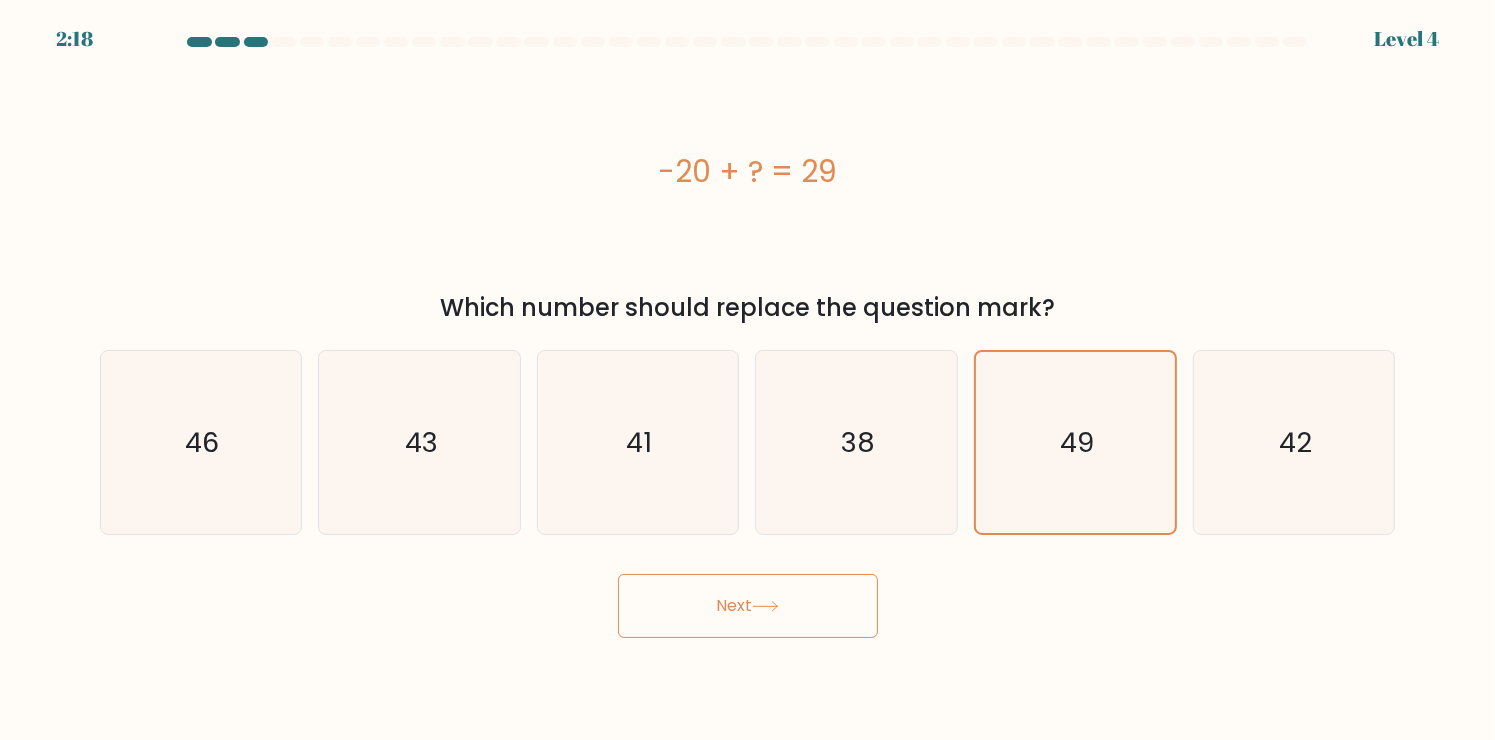 click on "Next" at bounding box center (748, 606) 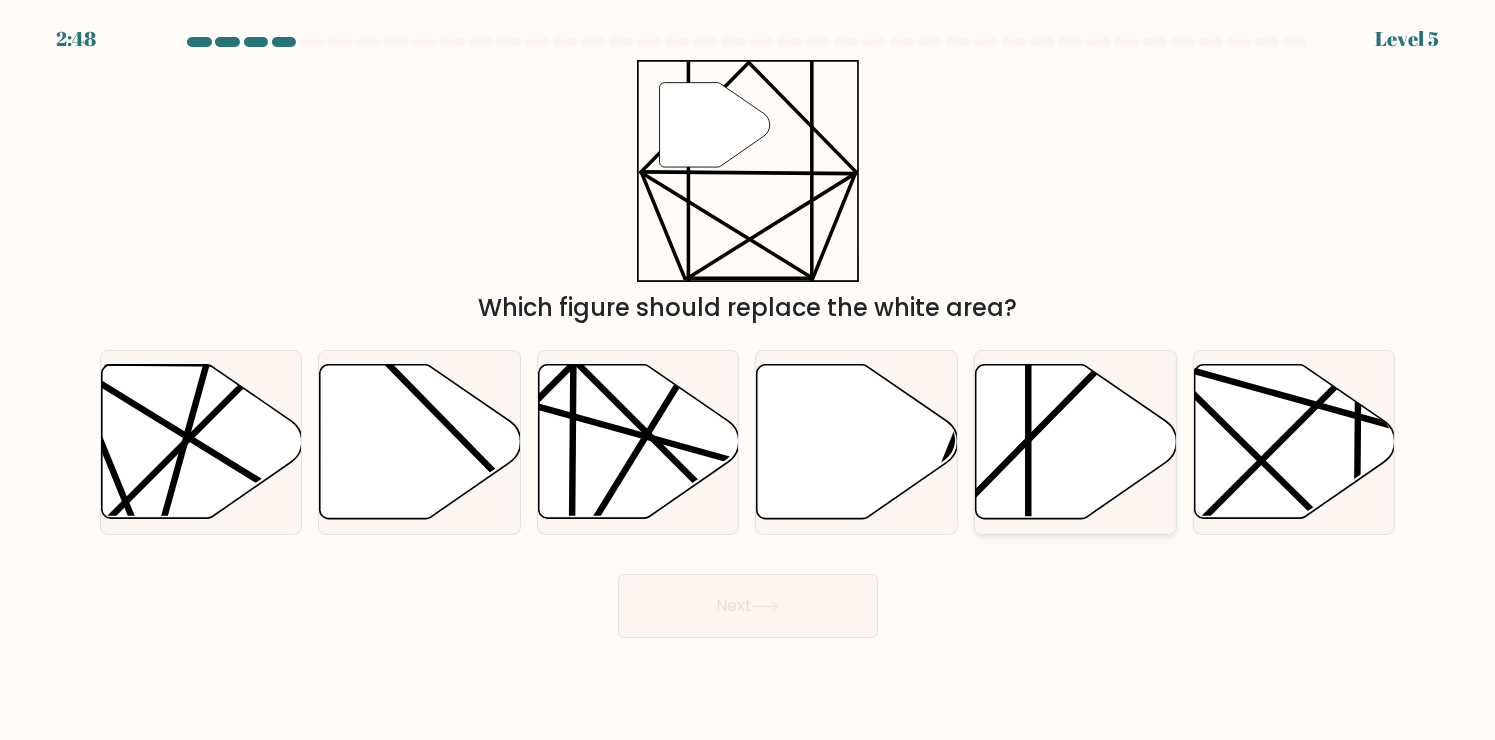 click 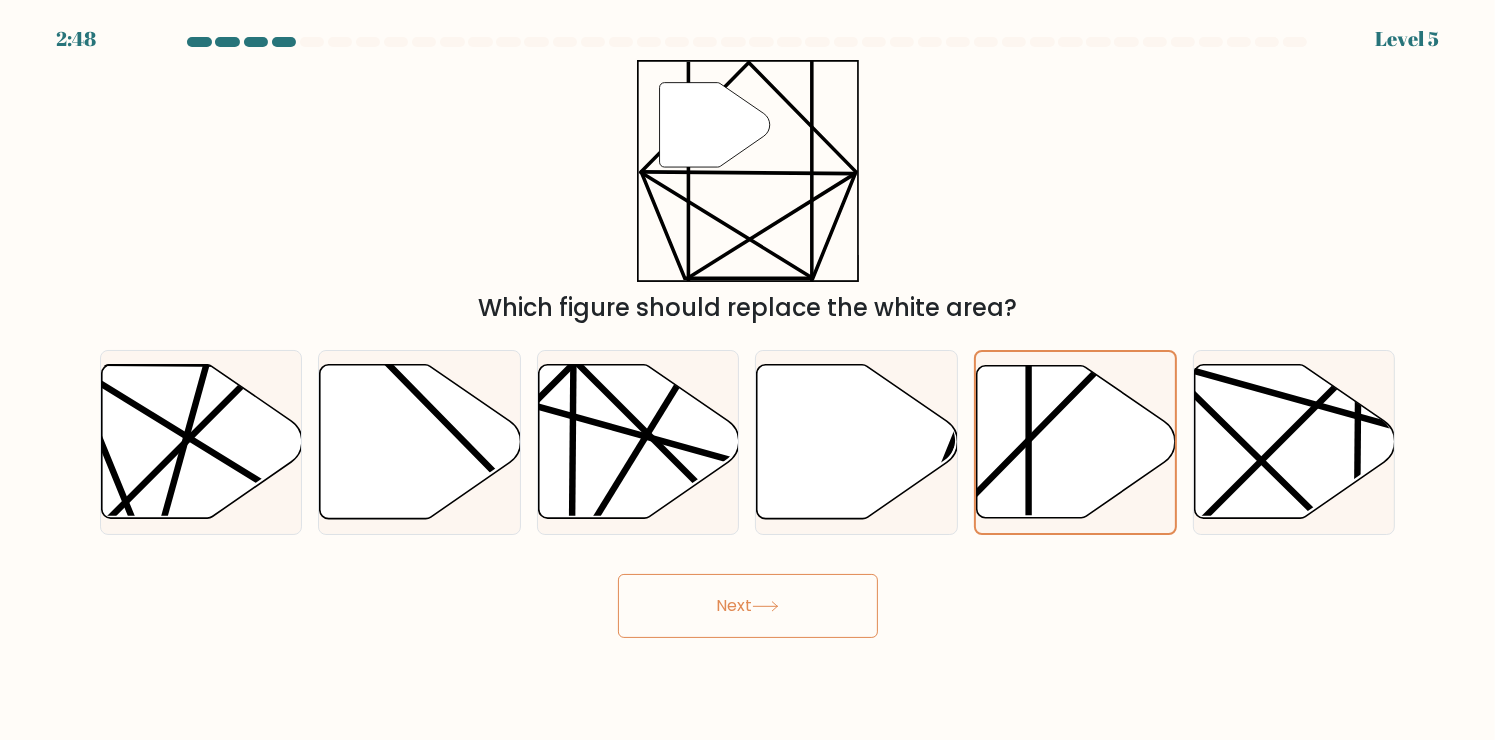 click on "Next" at bounding box center [748, 606] 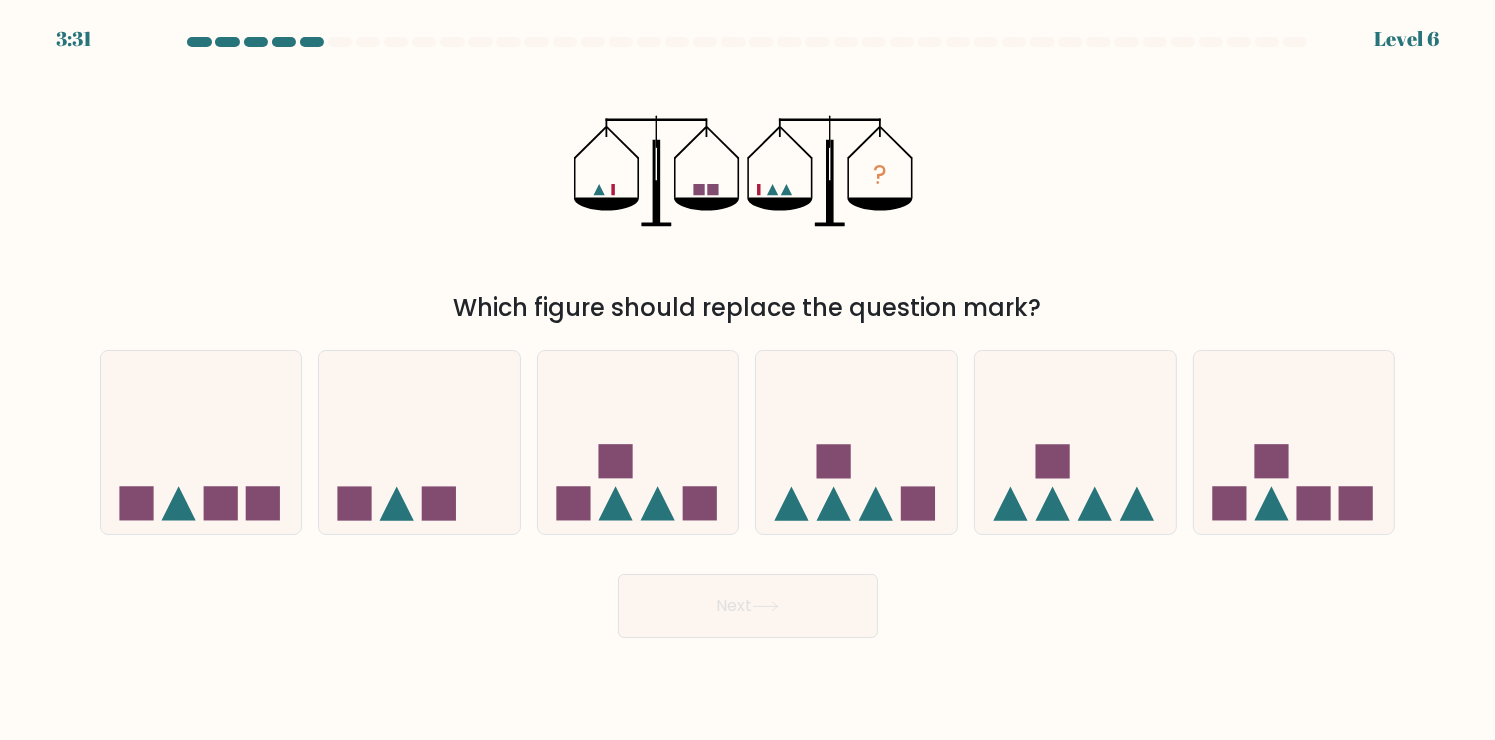 drag, startPoint x: 451, startPoint y: 297, endPoint x: 1091, endPoint y: 258, distance: 641.1872 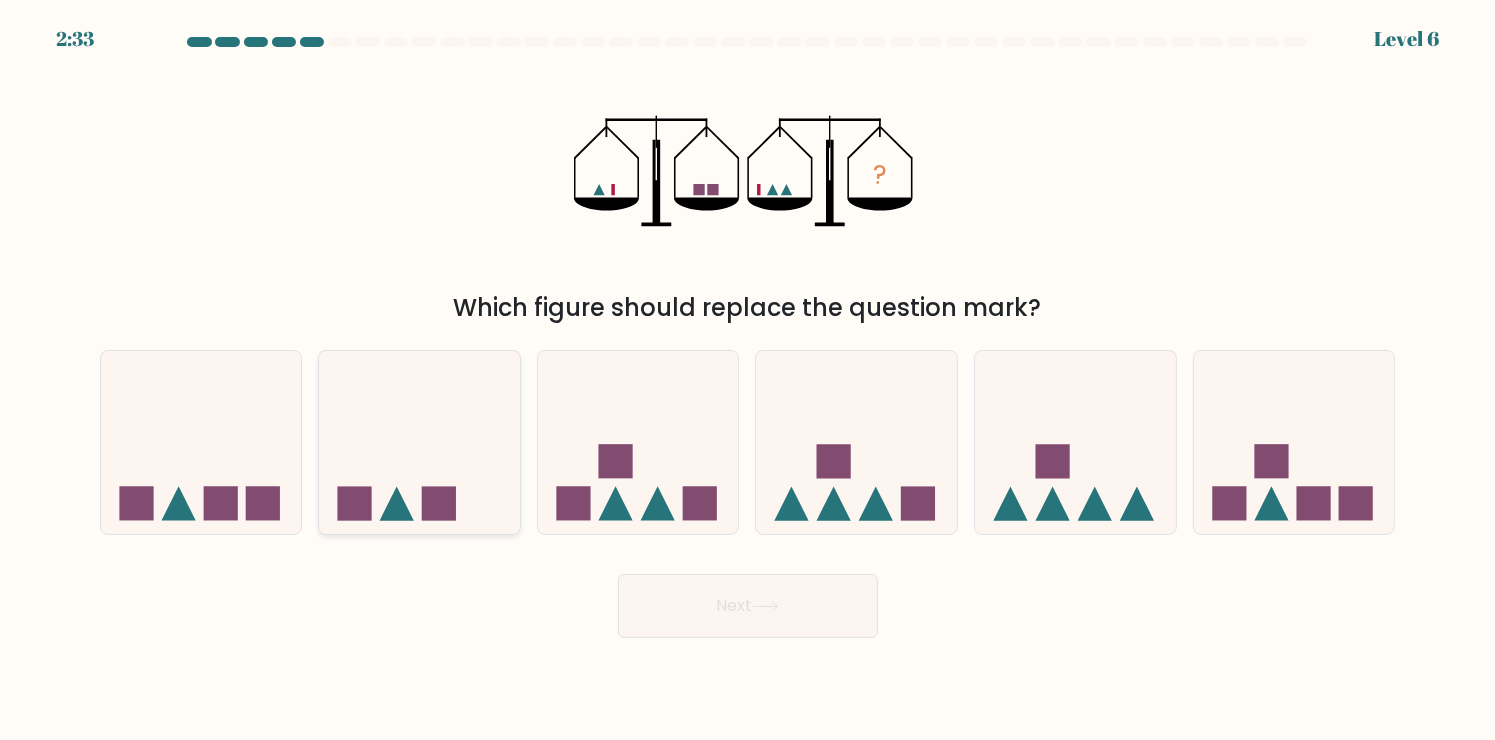 click 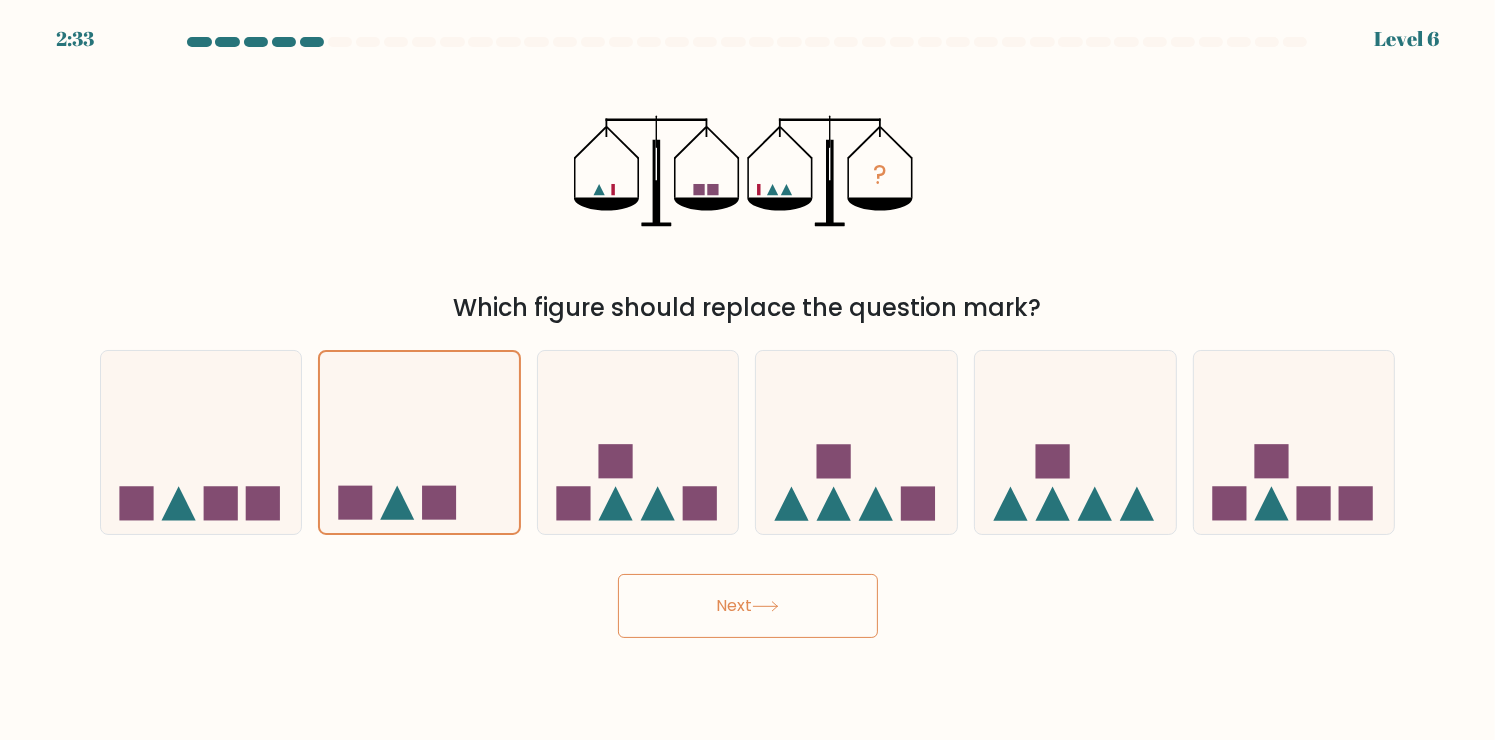 click on "Next" at bounding box center [748, 606] 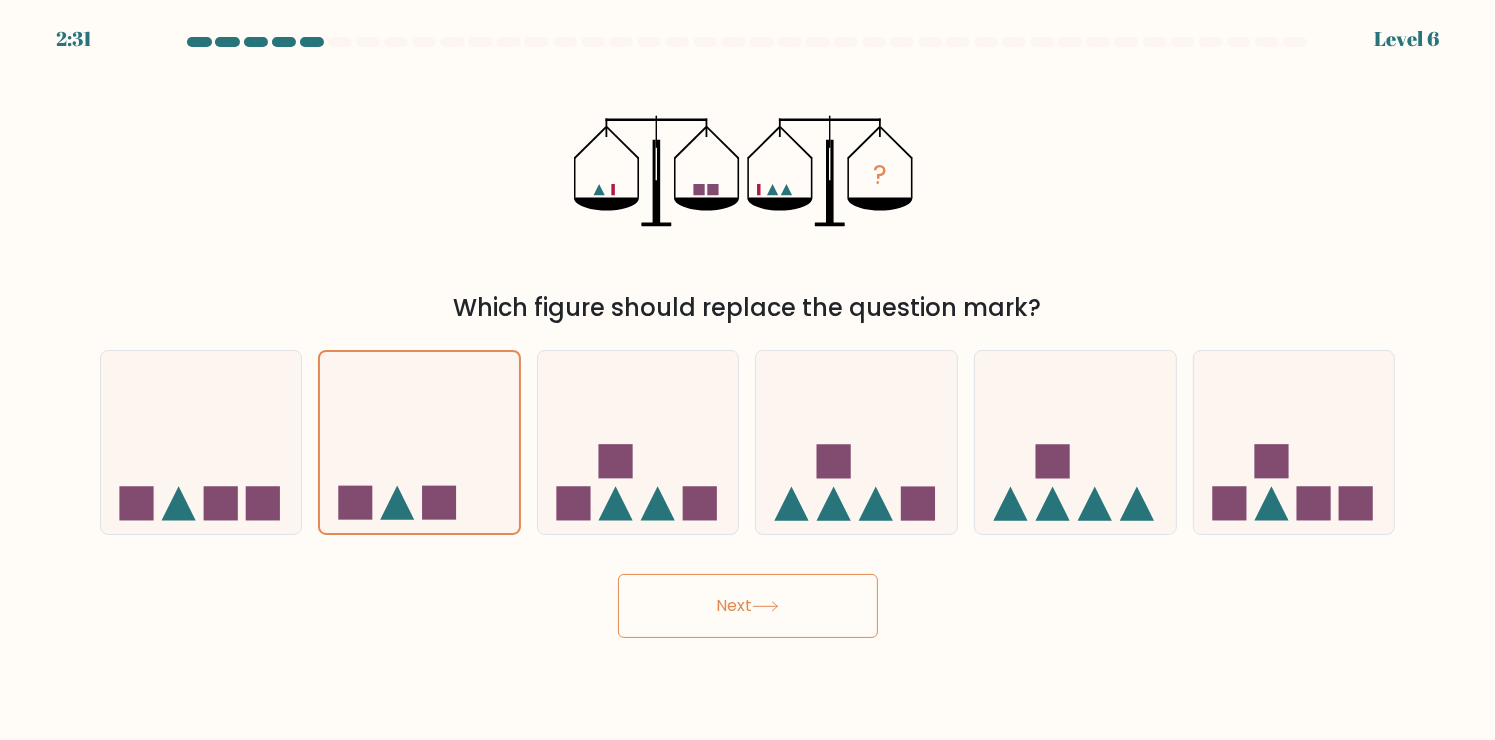 click 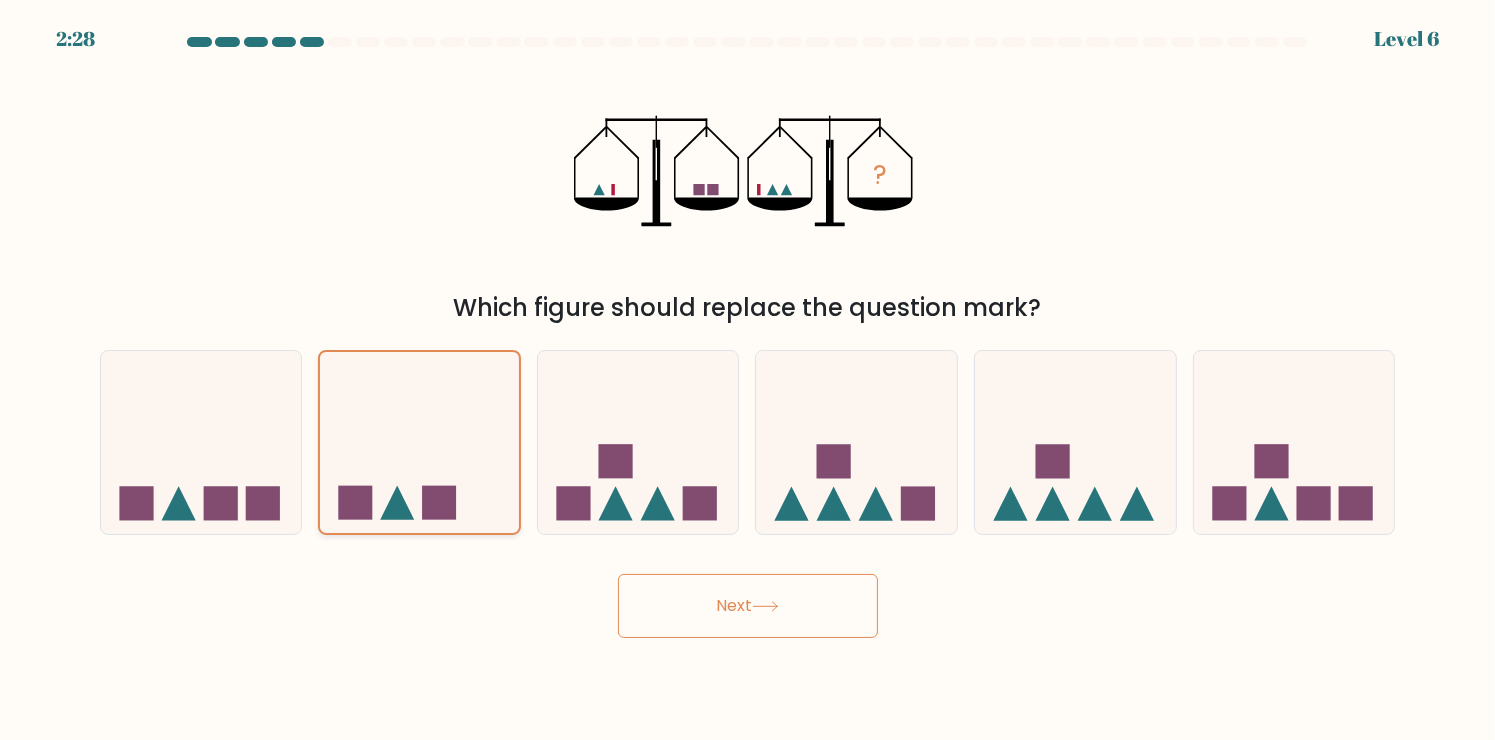 click 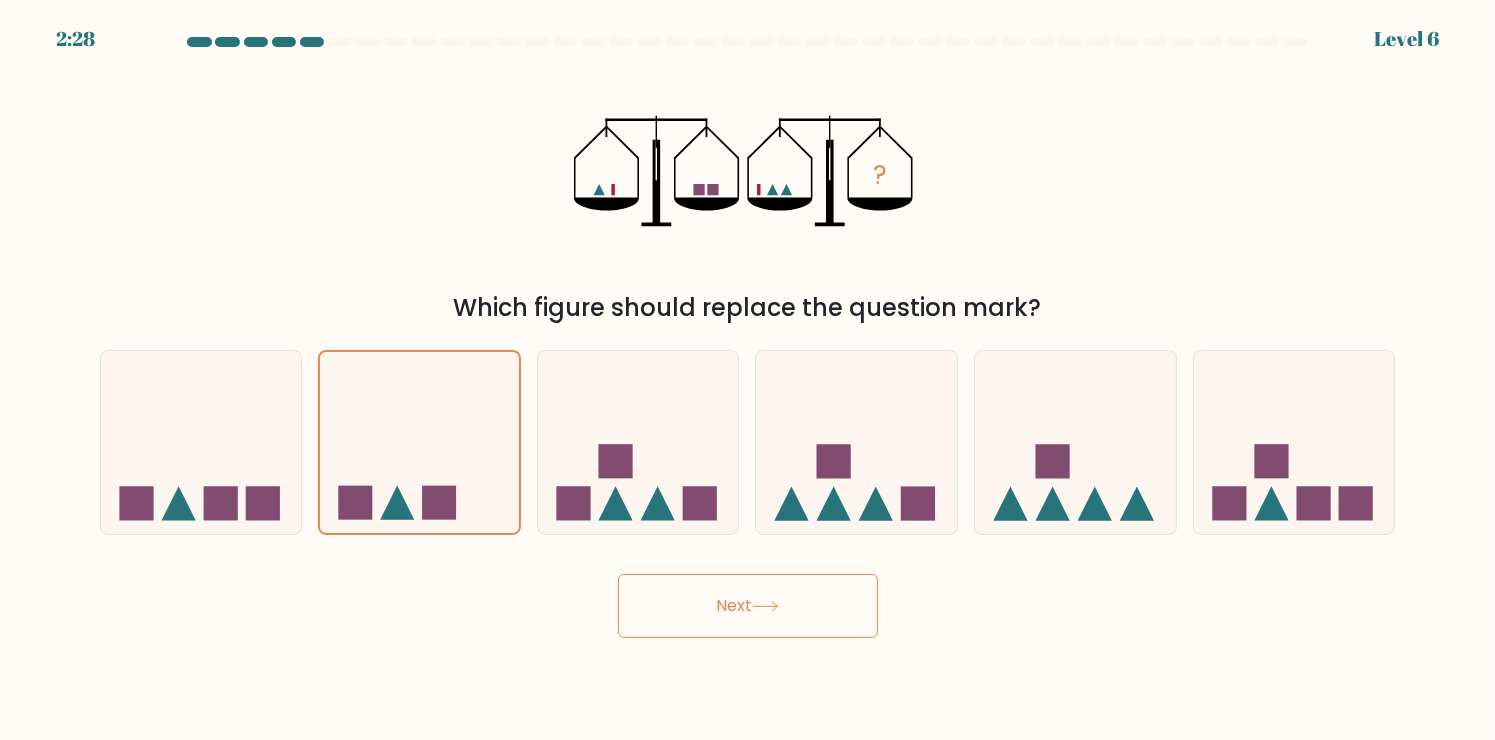 click 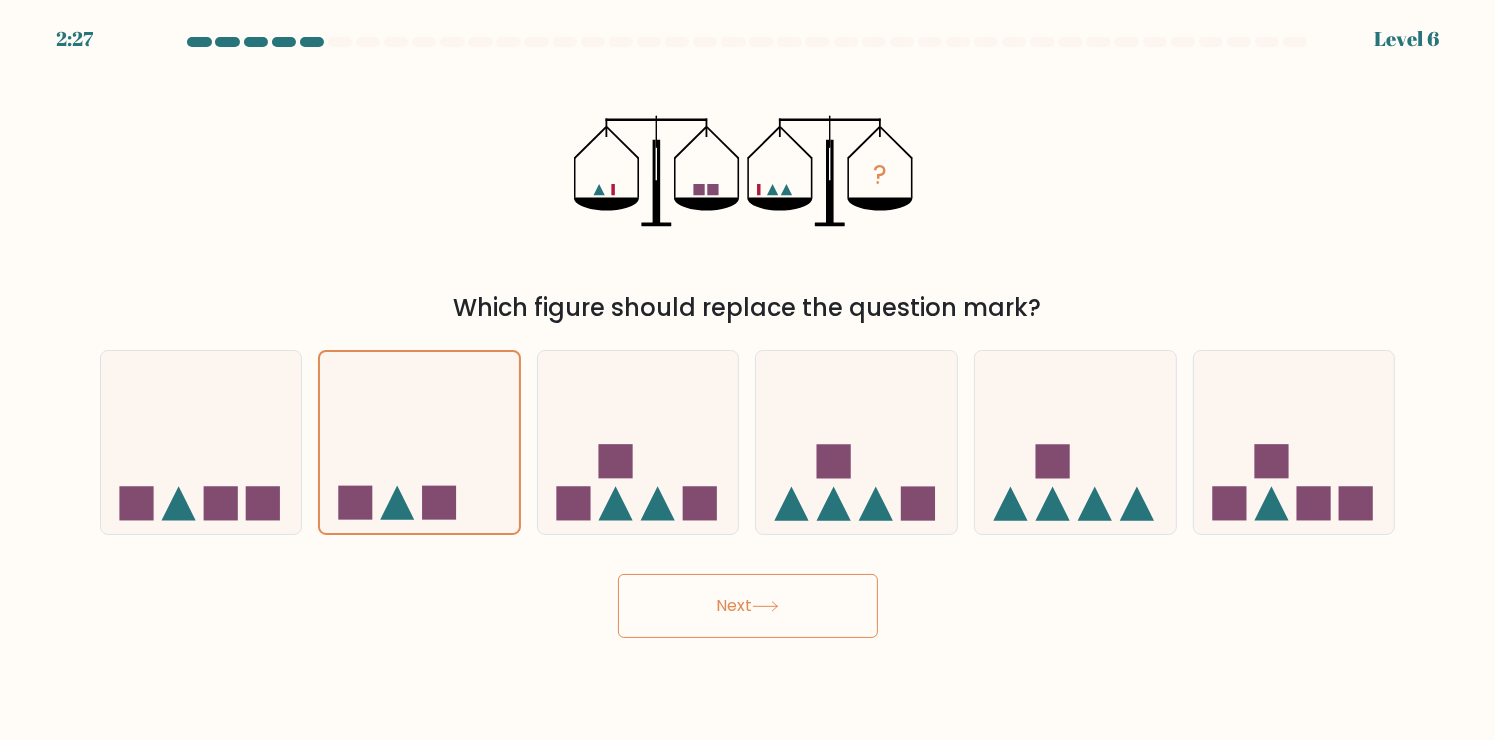 click 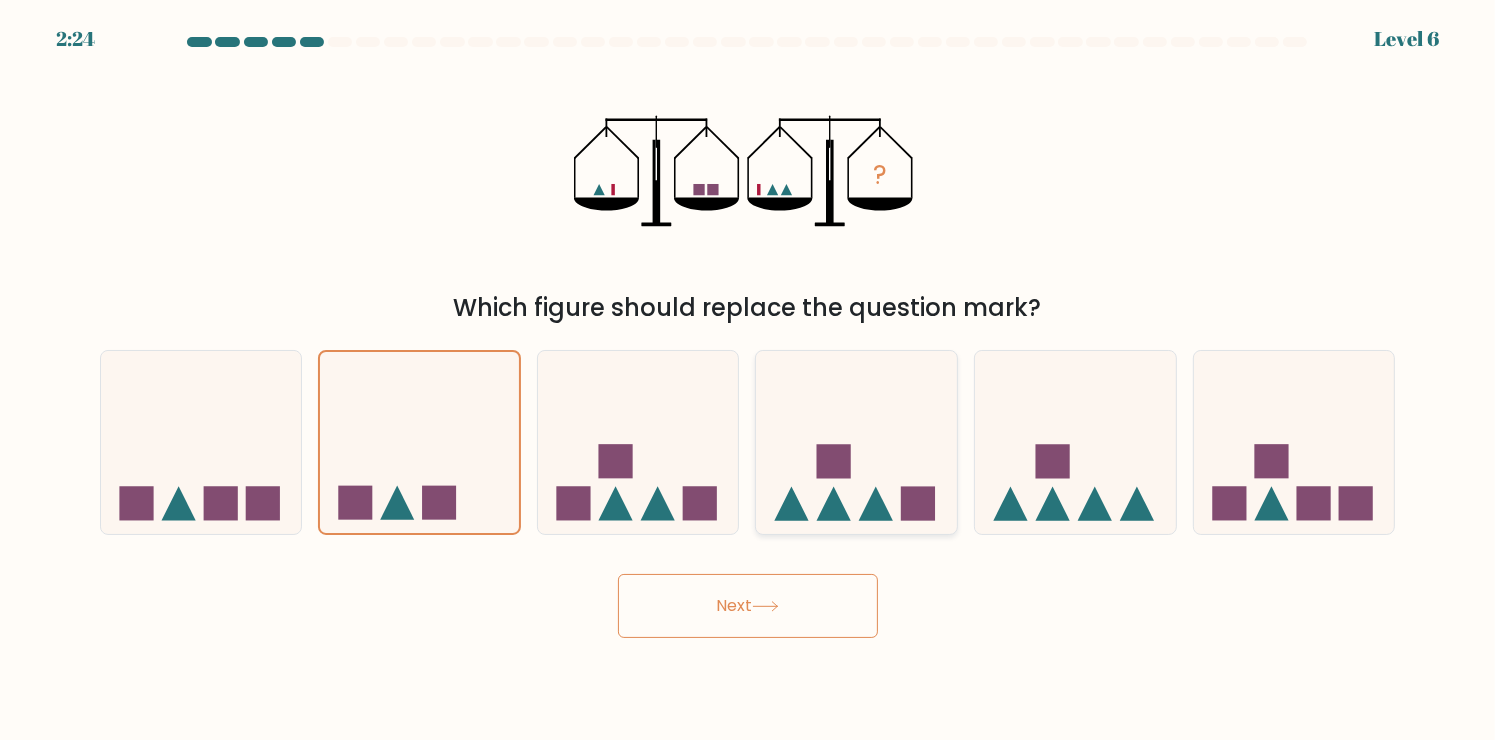 click 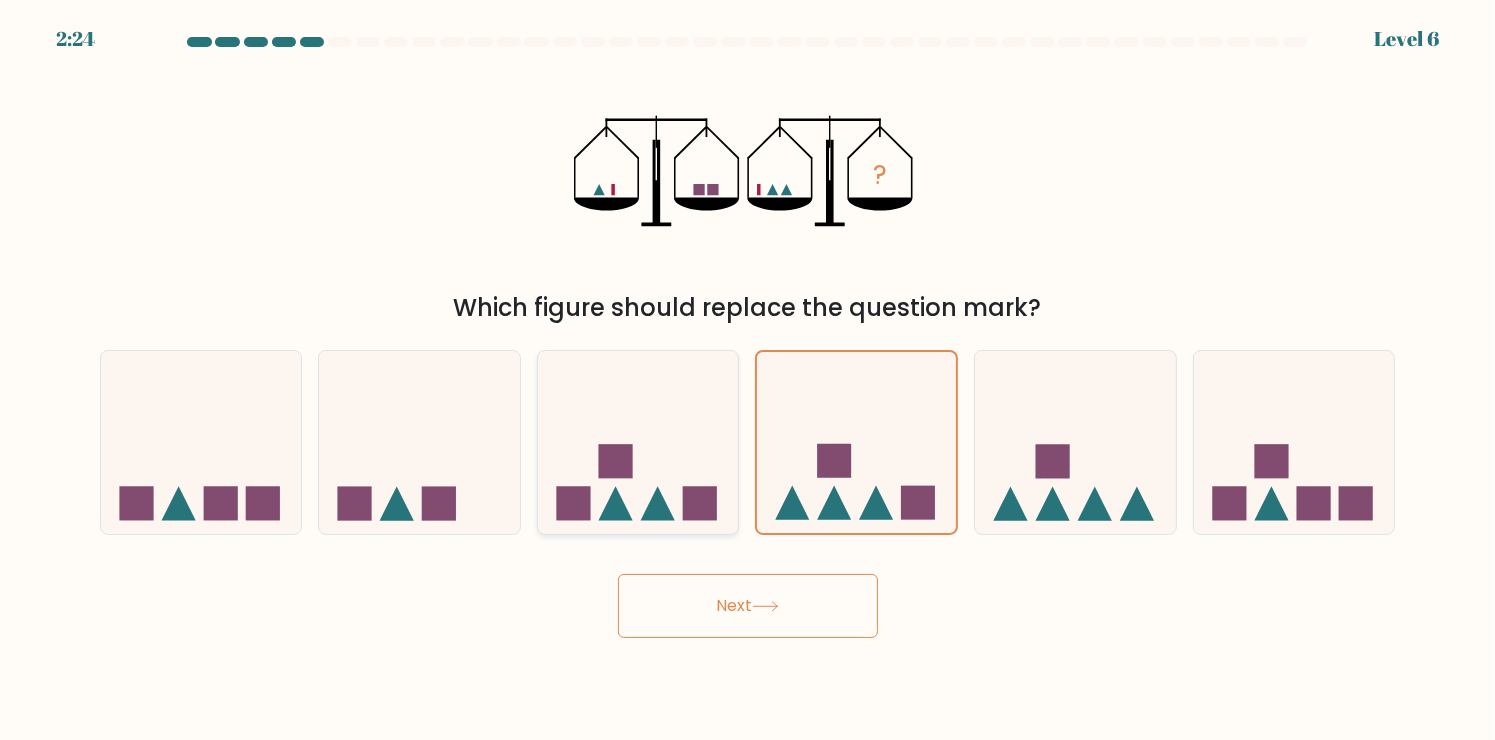 click 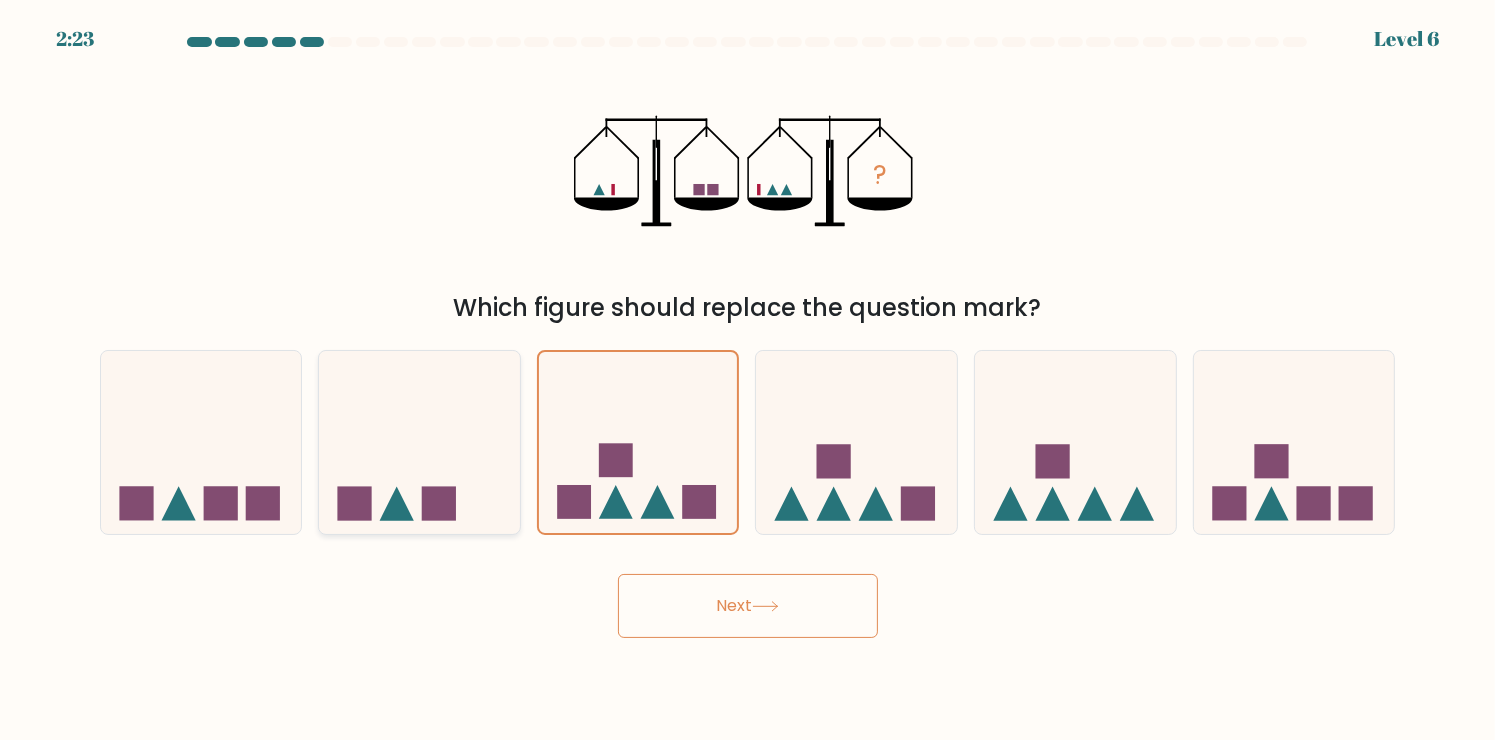 click 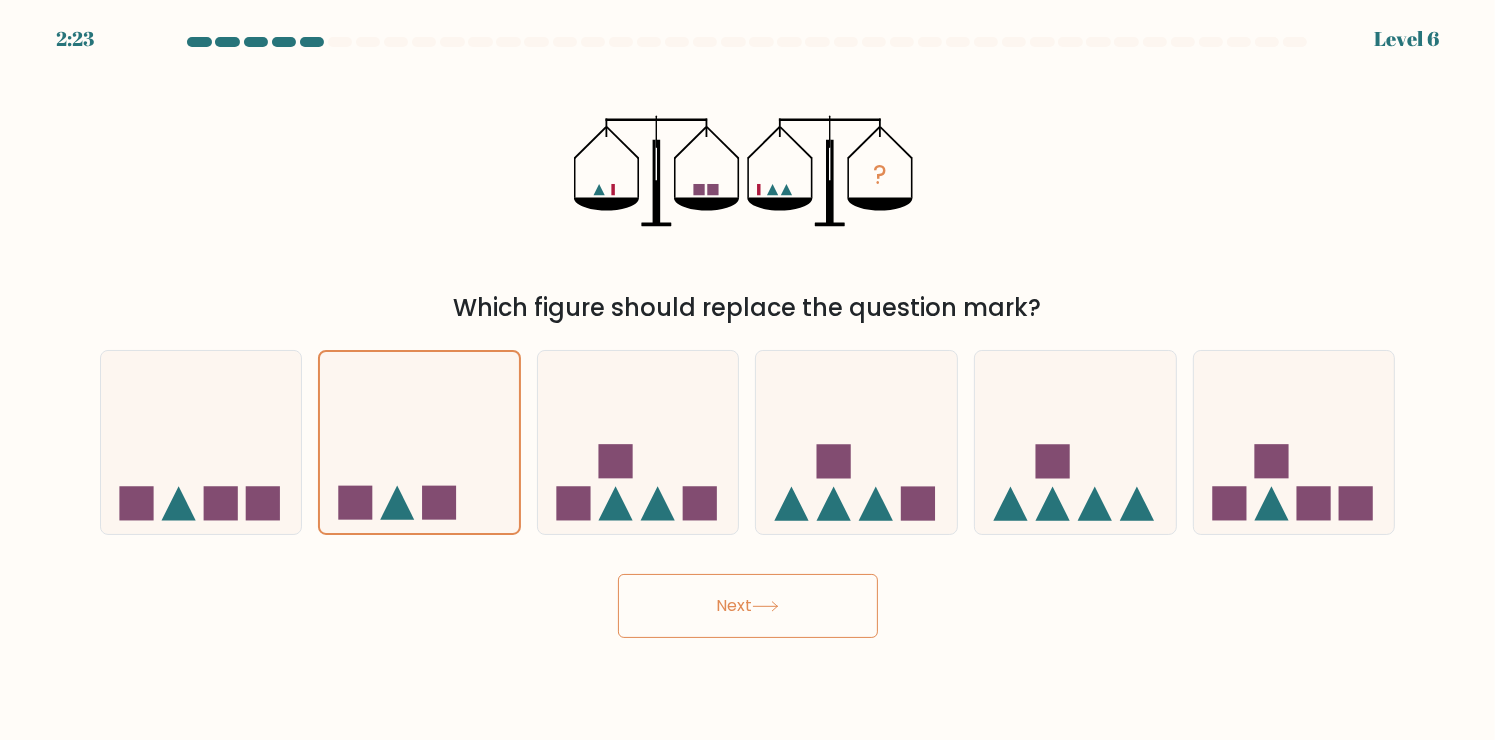 click on "Next" at bounding box center [748, 606] 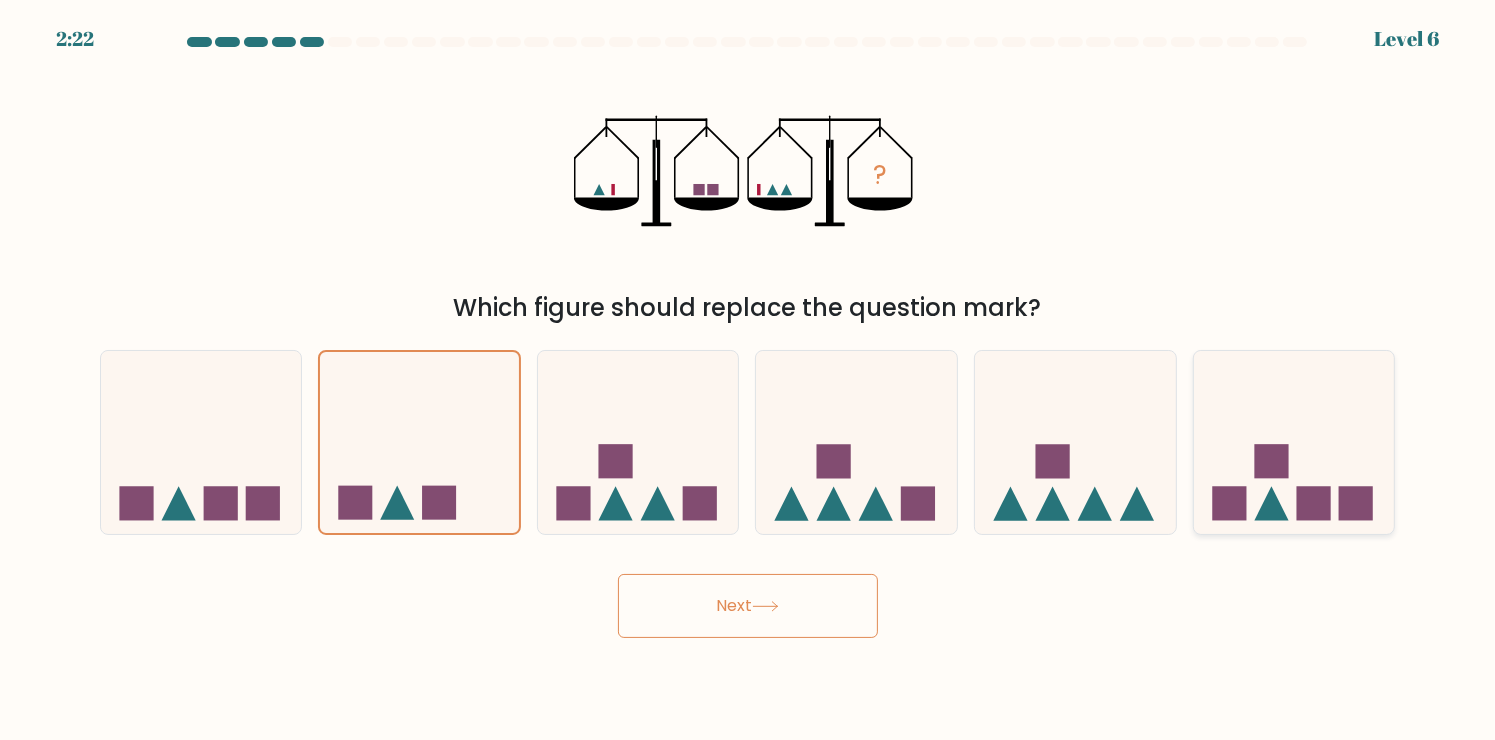 click 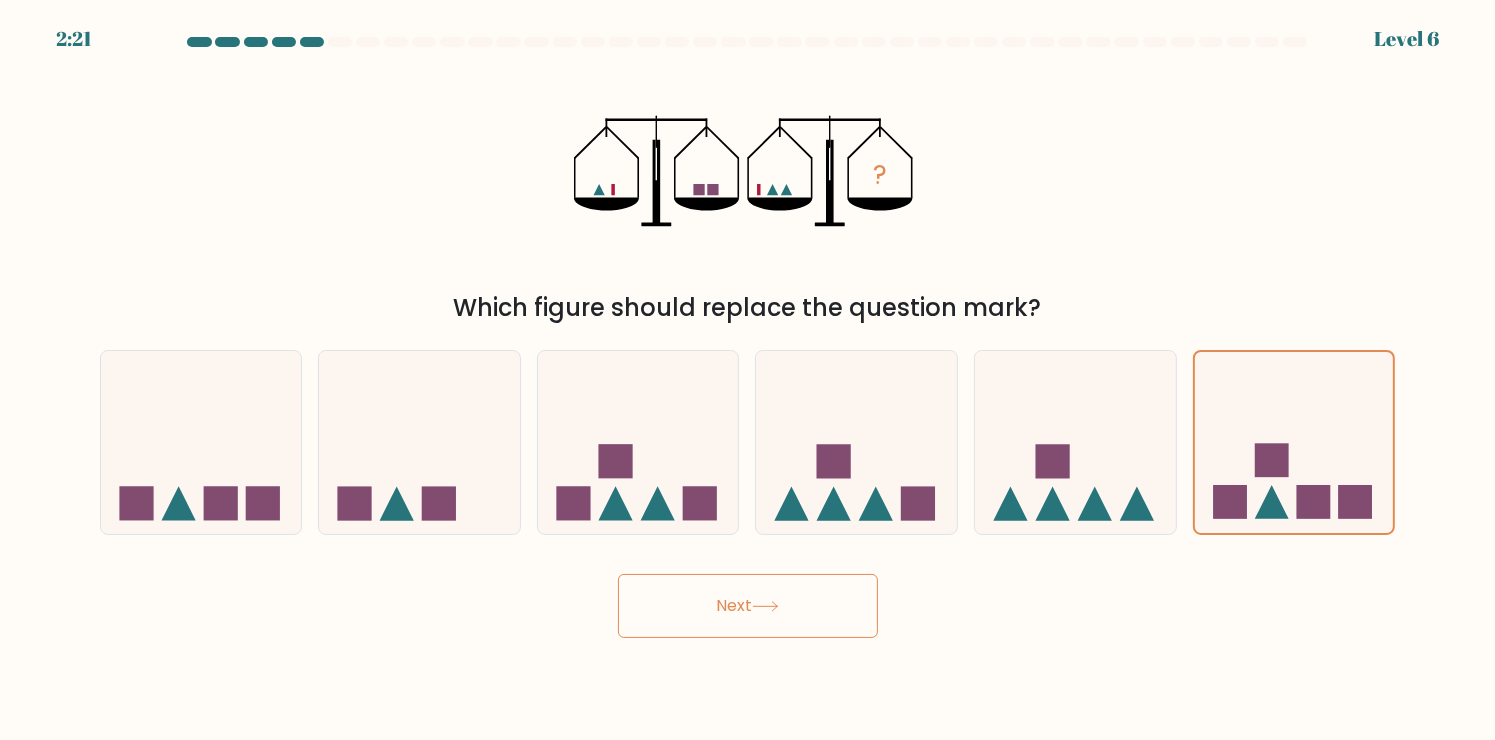 click on "Next" at bounding box center [748, 606] 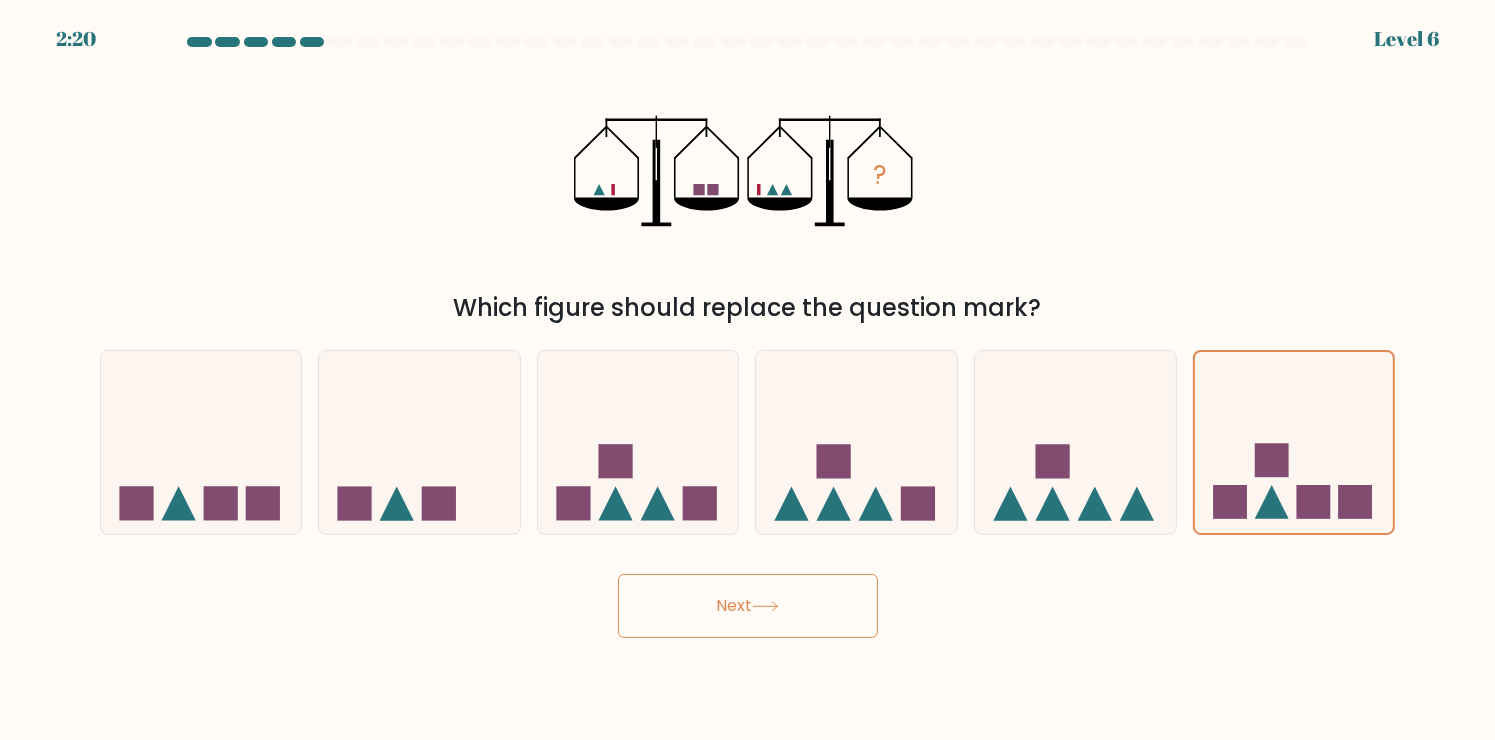 click on "Next" at bounding box center (748, 606) 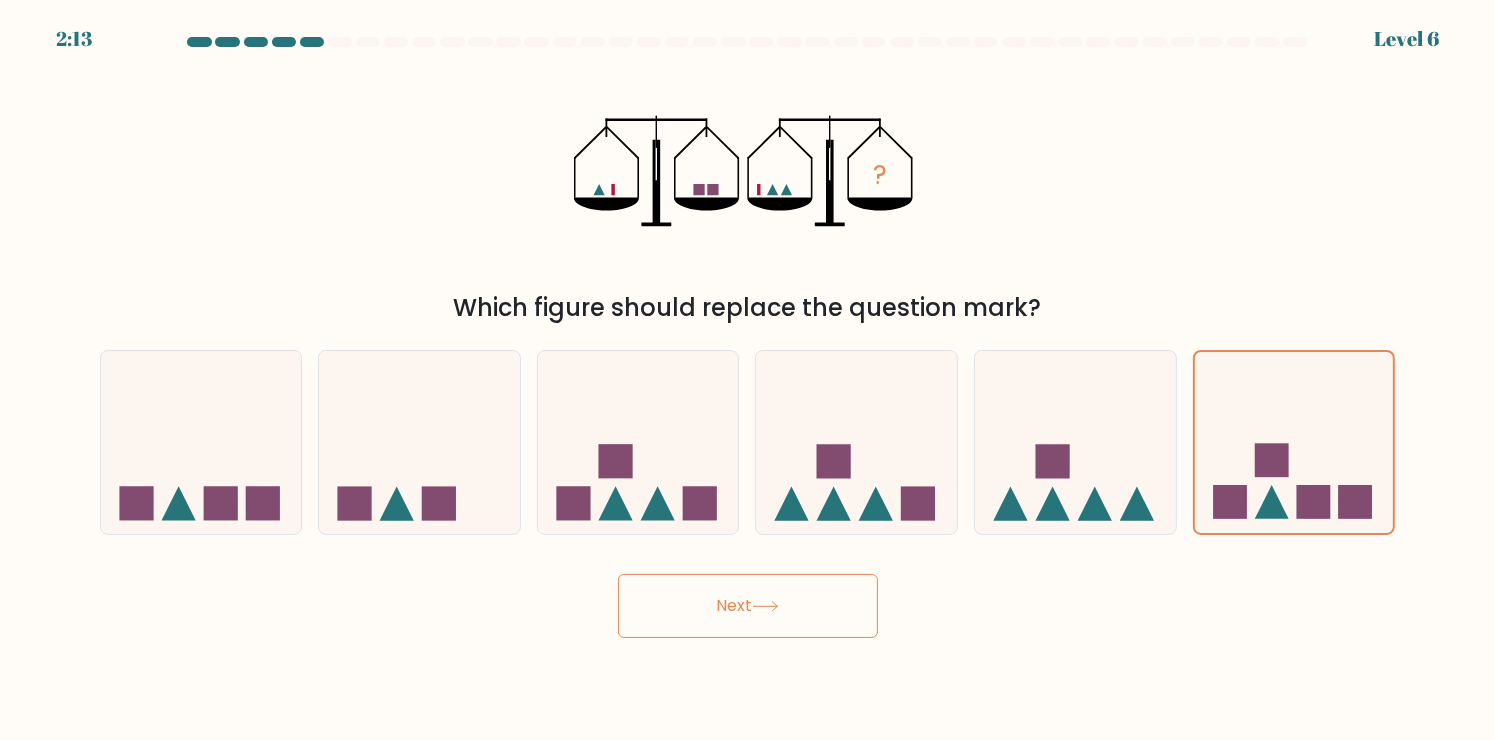 drag, startPoint x: 1494, startPoint y: 240, endPoint x: 1494, endPoint y: 67, distance: 173 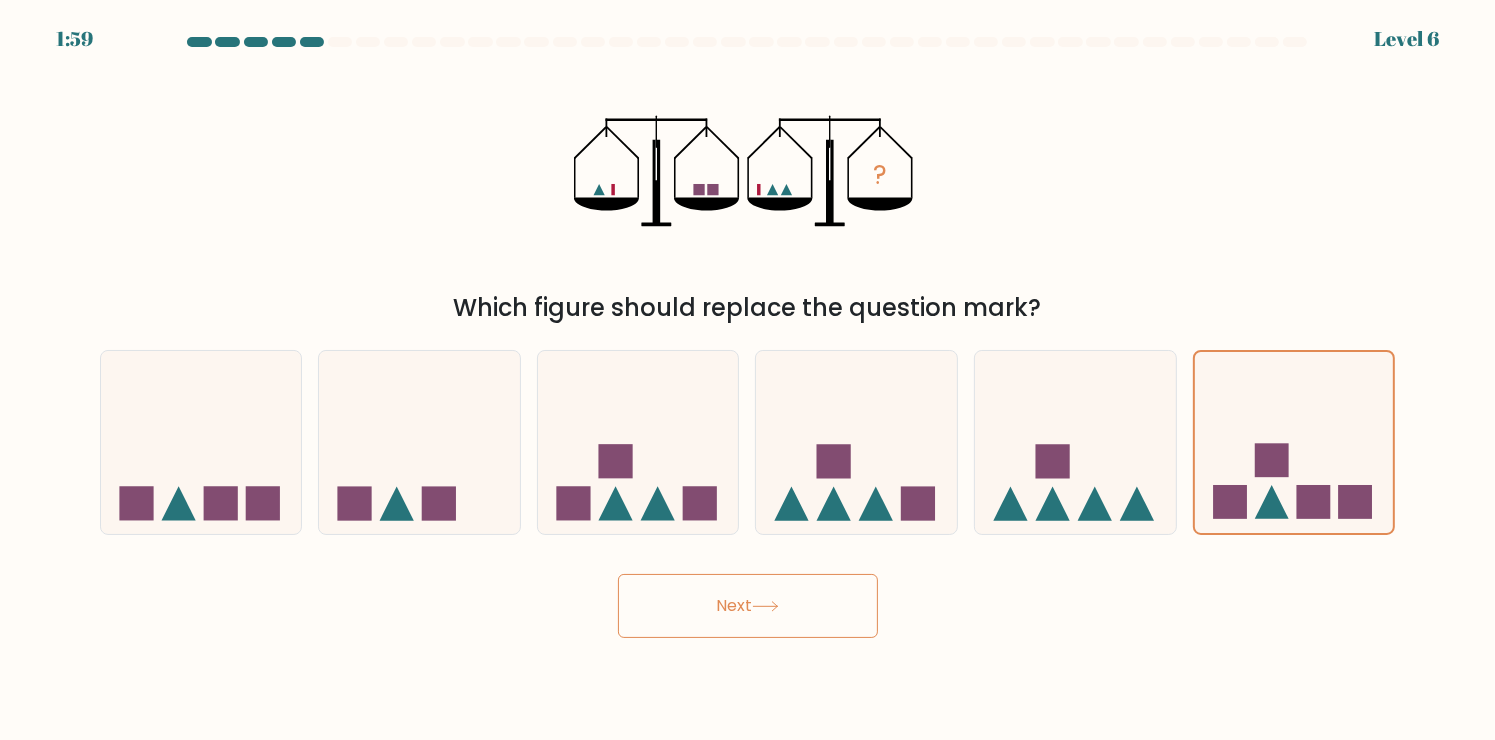 click on "Next" at bounding box center (748, 606) 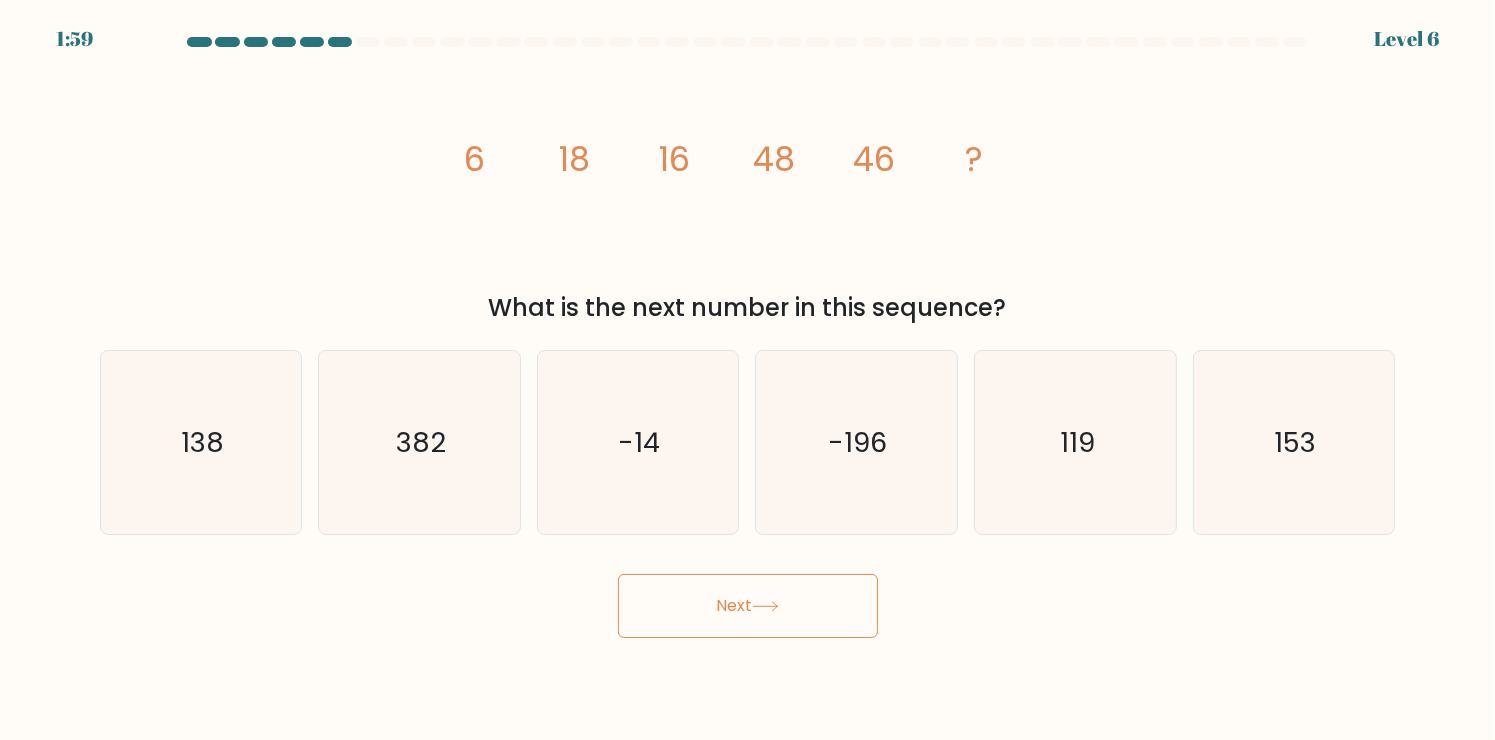 click on "Next" at bounding box center (748, 606) 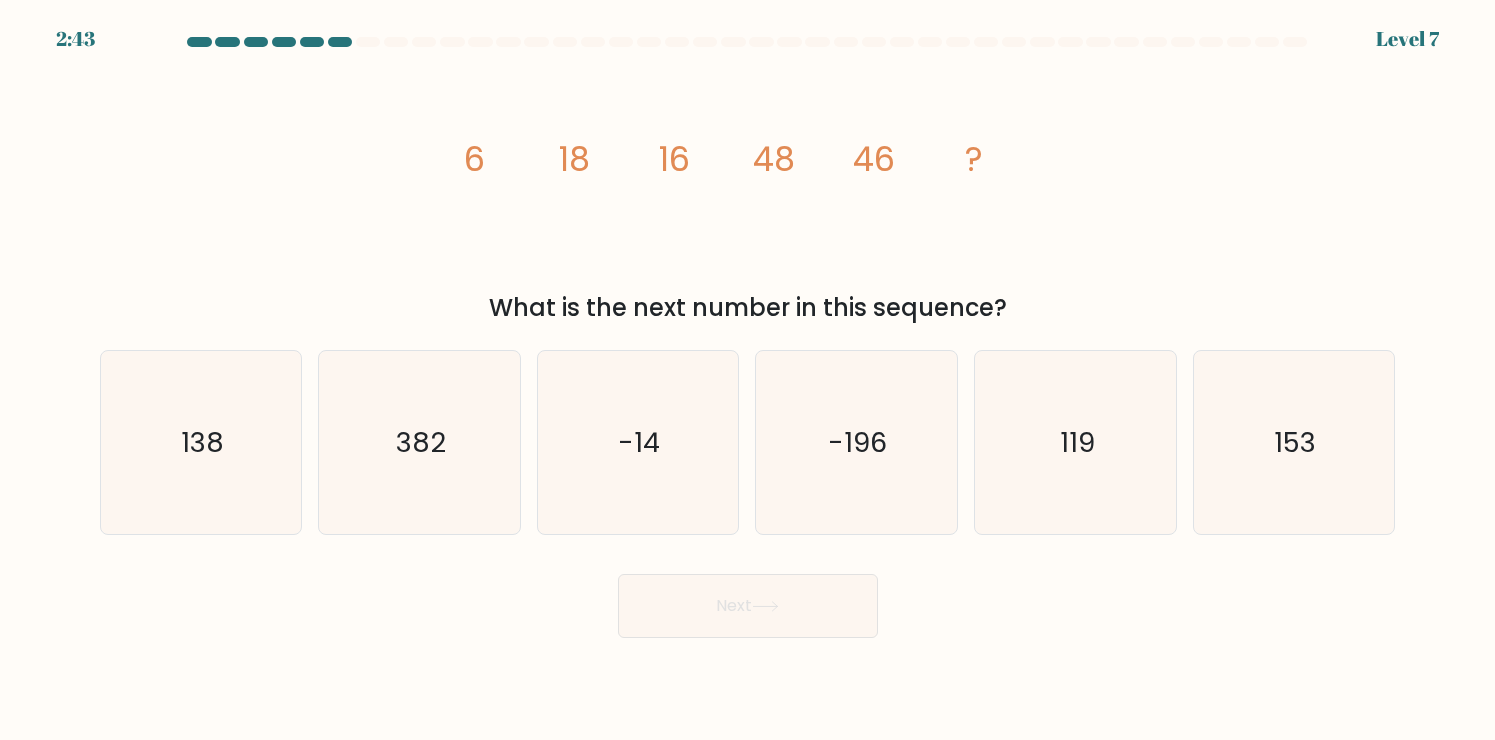 scroll, scrollTop: 0, scrollLeft: 0, axis: both 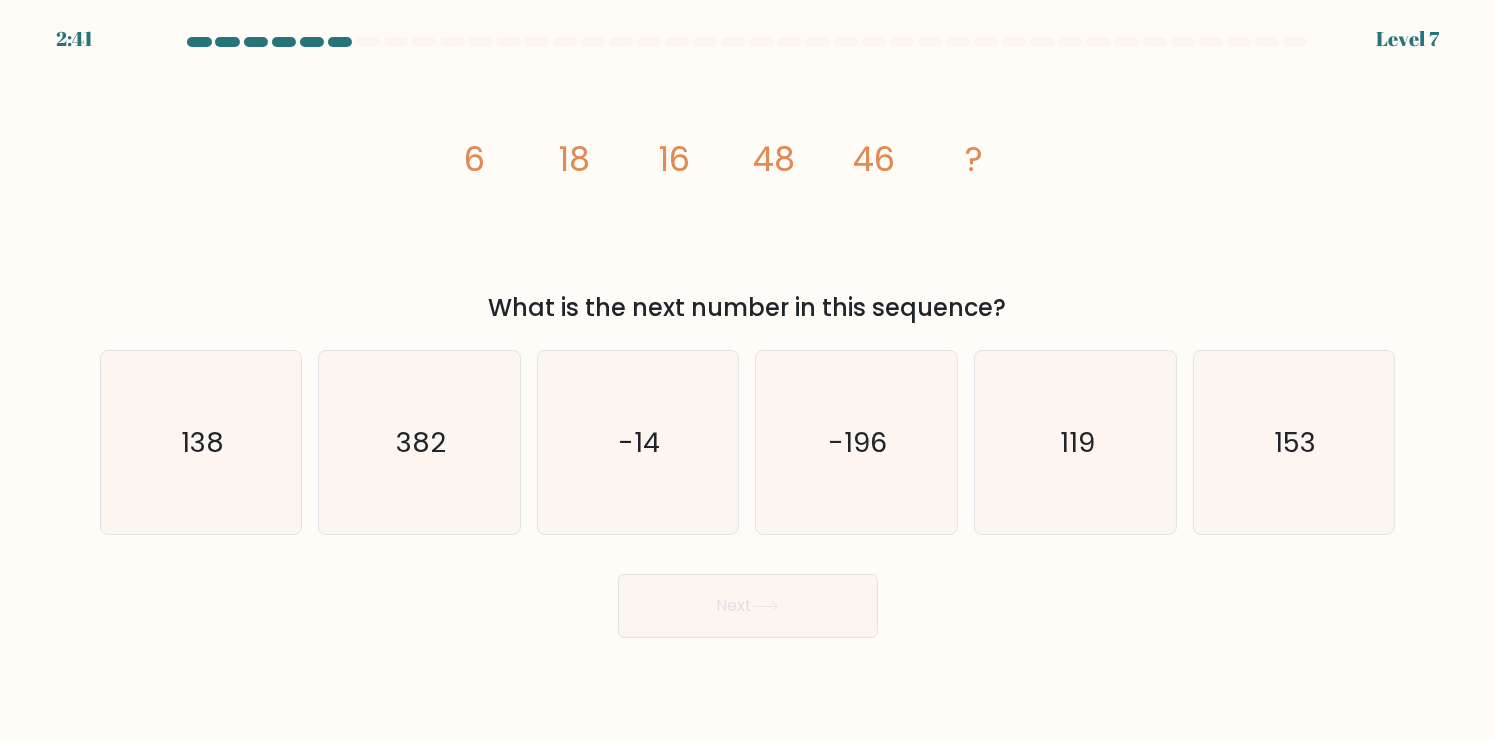 click at bounding box center (312, 42) 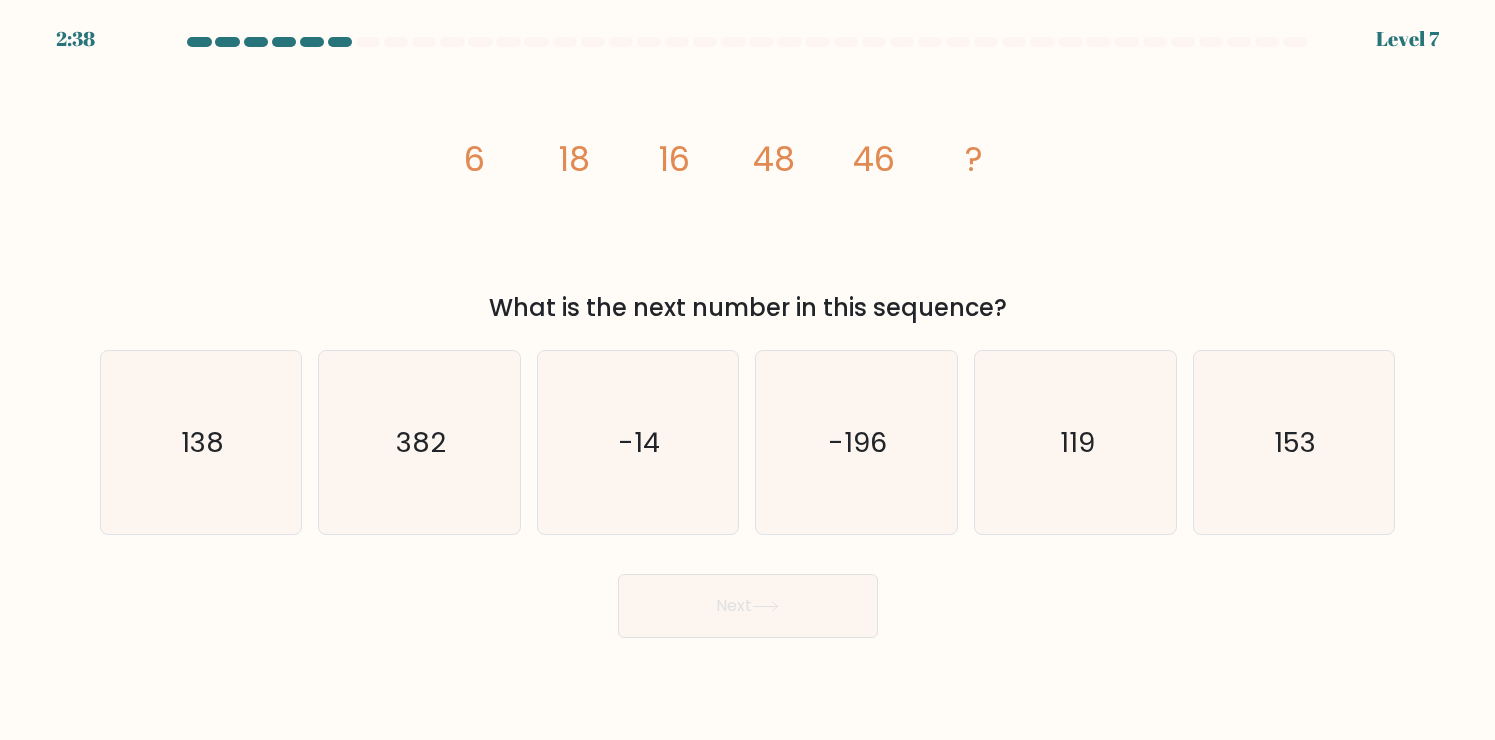 scroll, scrollTop: 0, scrollLeft: 0, axis: both 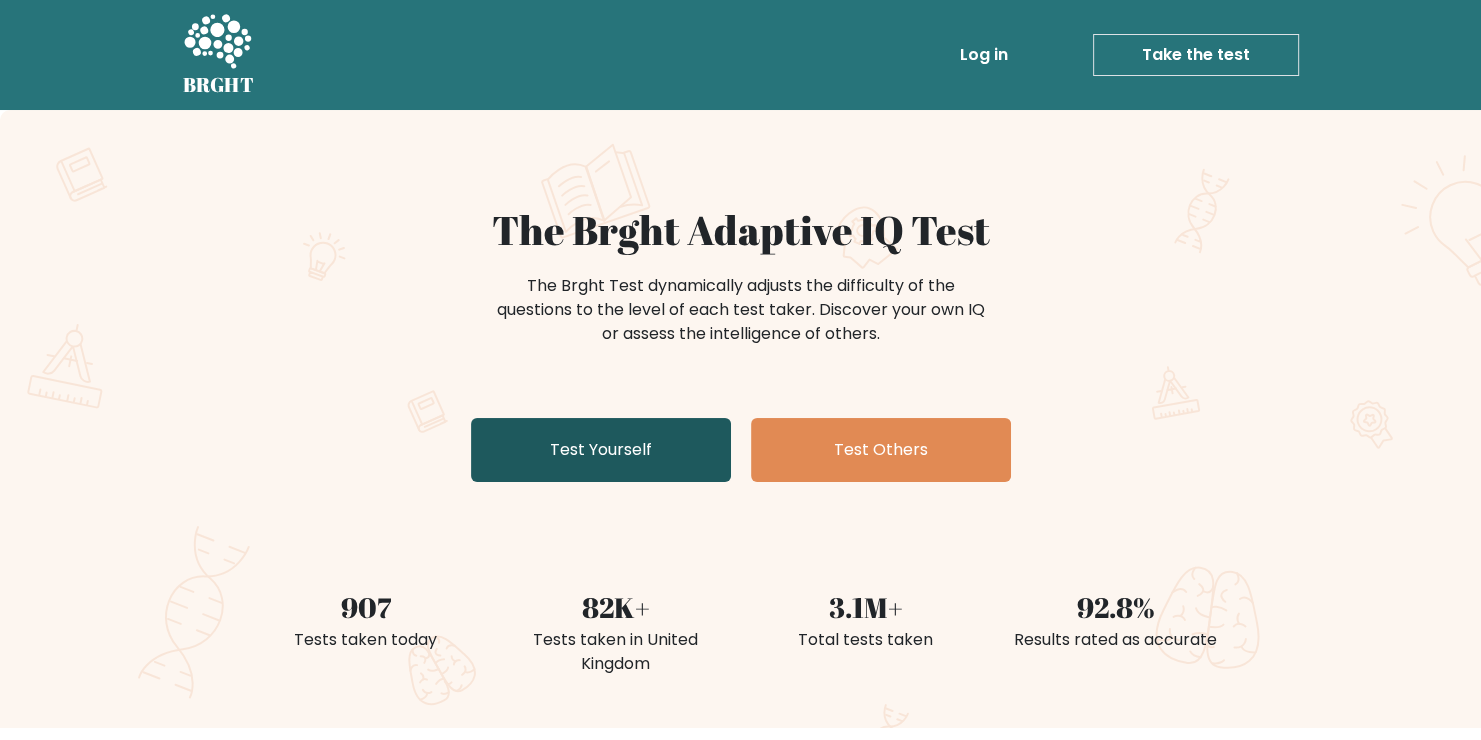 click on "Test Yourself" at bounding box center (601, 450) 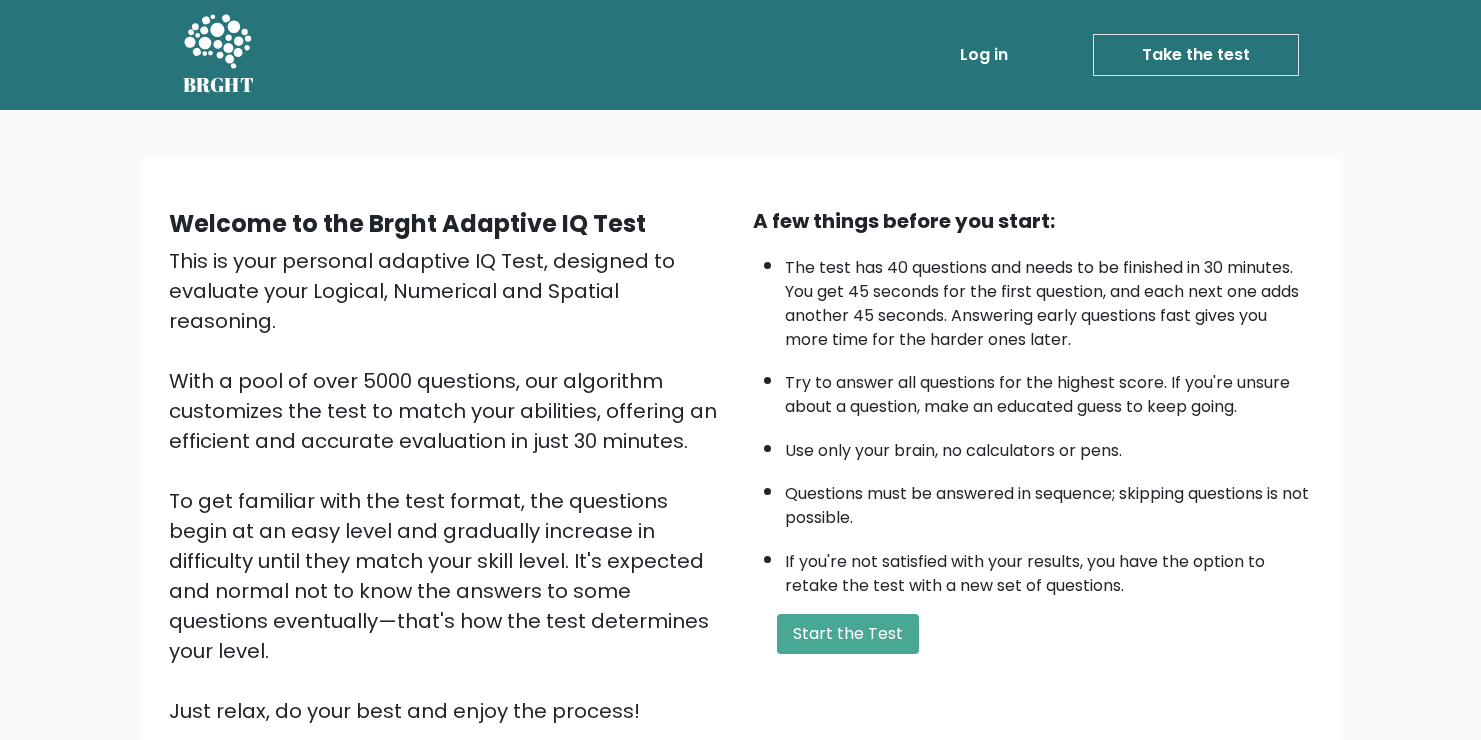 scroll, scrollTop: 0, scrollLeft: 0, axis: both 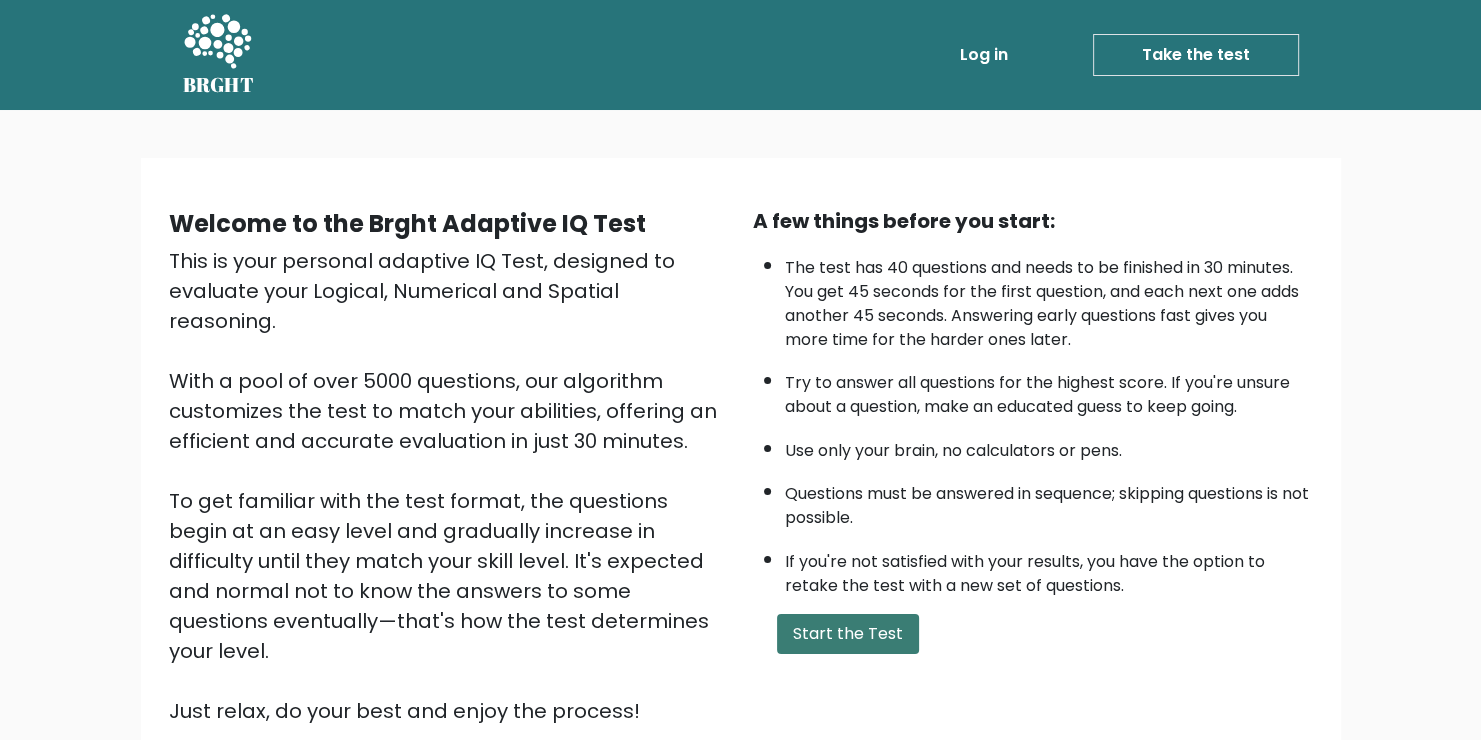 click on "Start the Test" at bounding box center [848, 634] 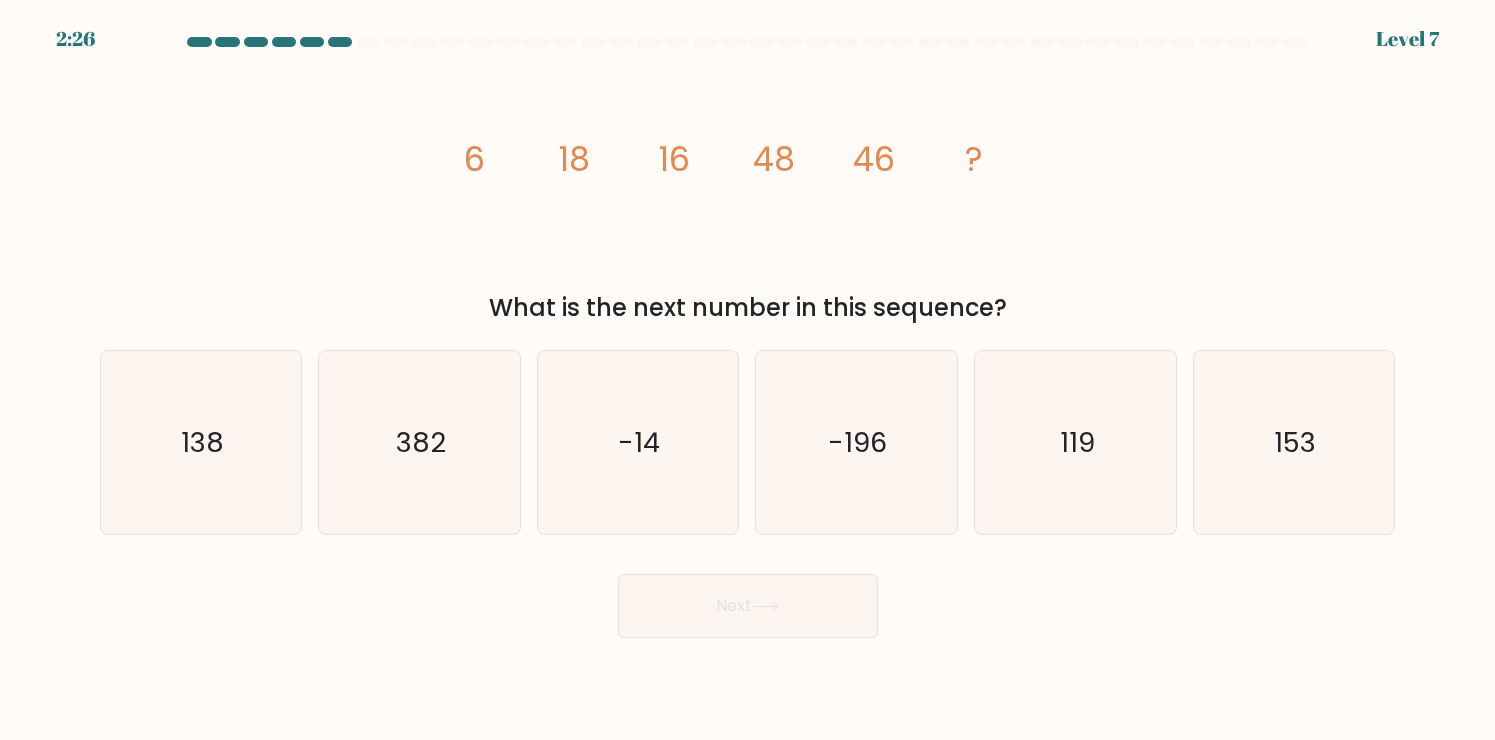 scroll, scrollTop: 0, scrollLeft: 0, axis: both 